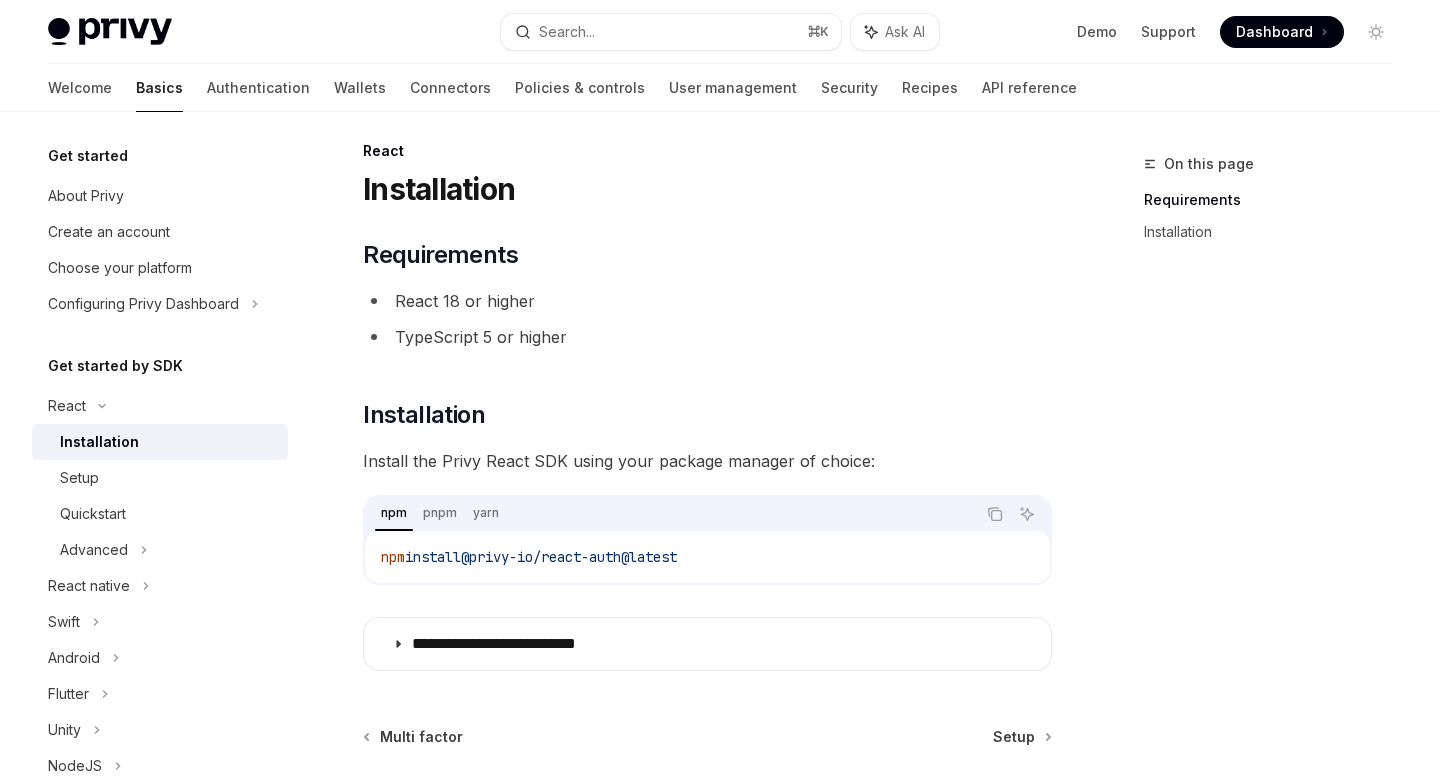 scroll, scrollTop: 0, scrollLeft: 0, axis: both 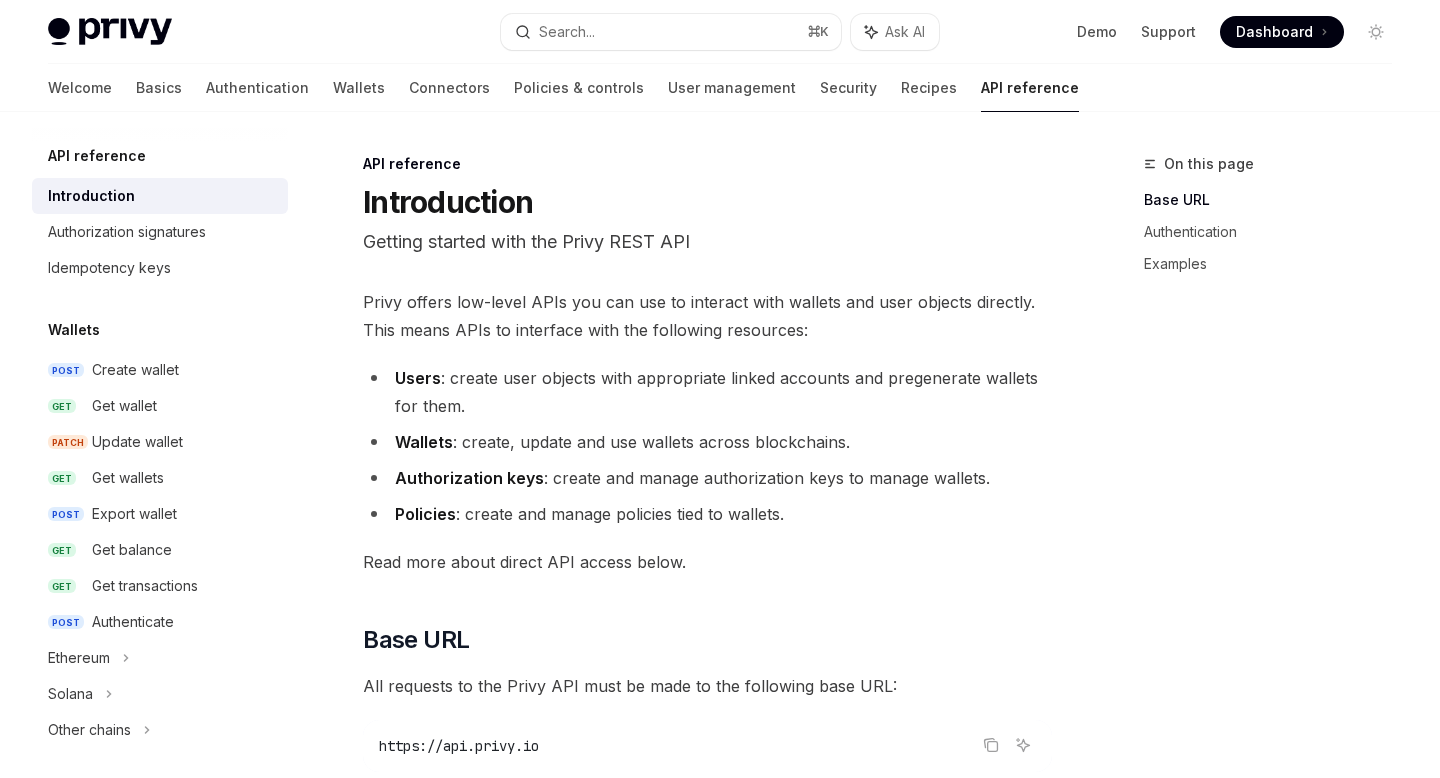 click on "Read more about direct API access below." at bounding box center [707, 562] 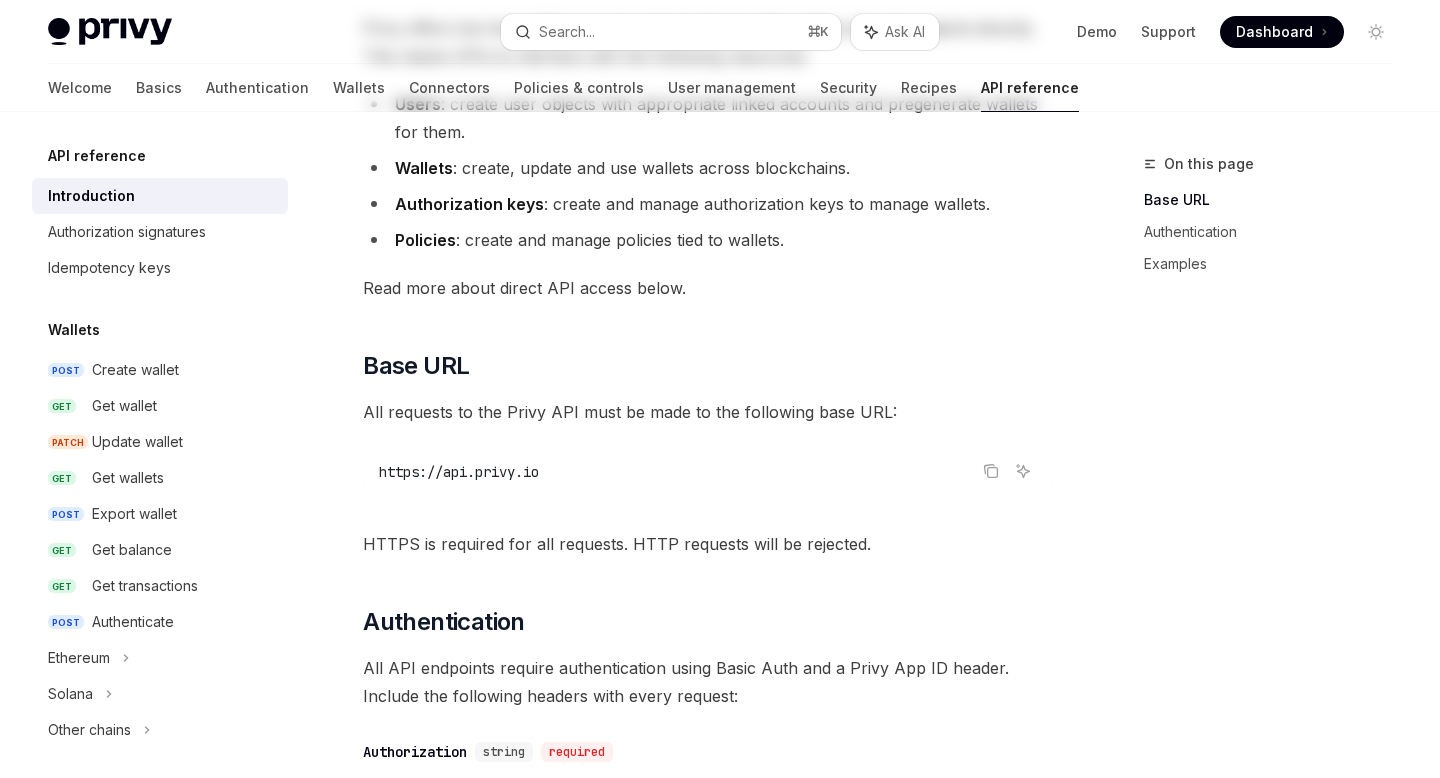 scroll, scrollTop: 573, scrollLeft: 0, axis: vertical 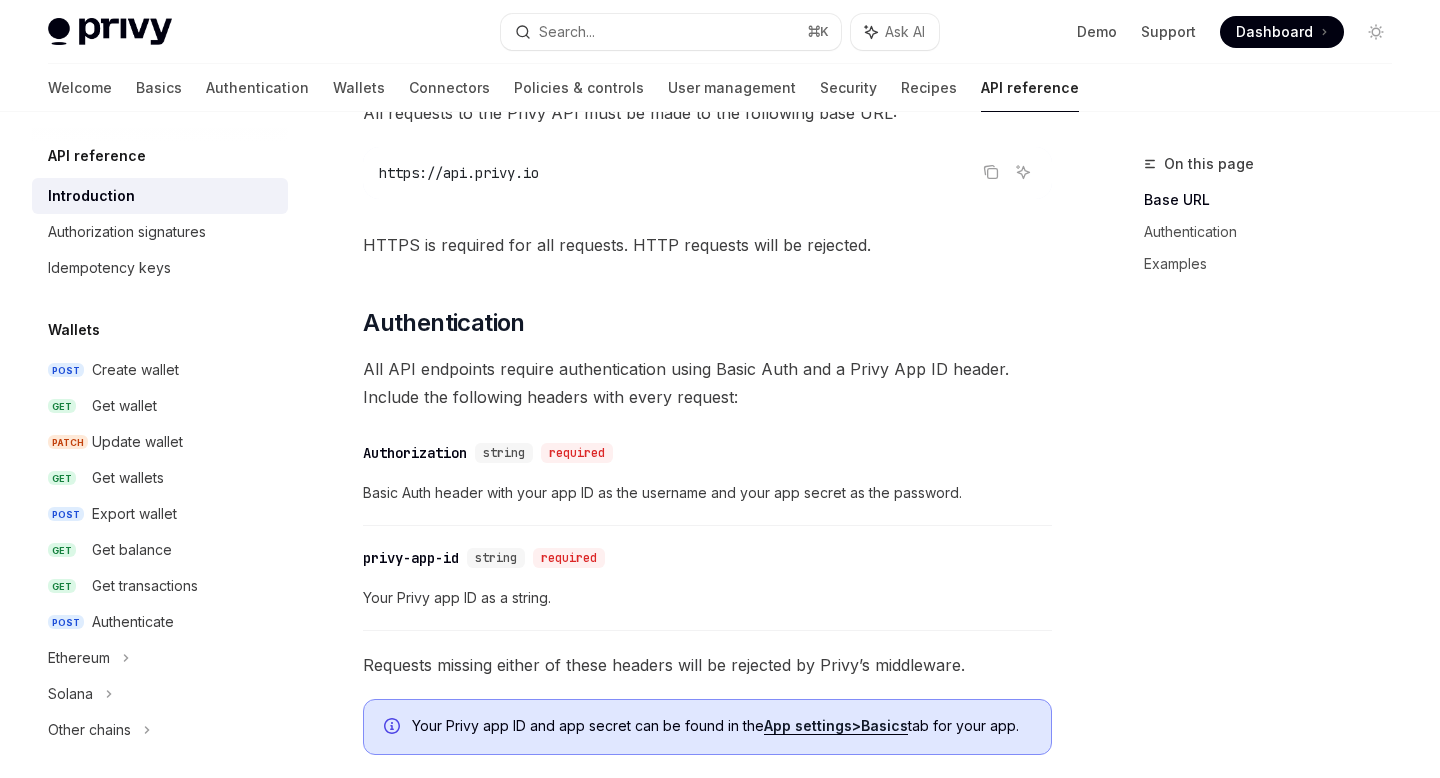 click on "Wallets POST Create wallet GET Get wallet PATCH Update wallet GET Get wallets POST Export wallet GET Get balance GET Get transactions POST Authenticate Ethereum Solana Other chains" at bounding box center (160, 533) 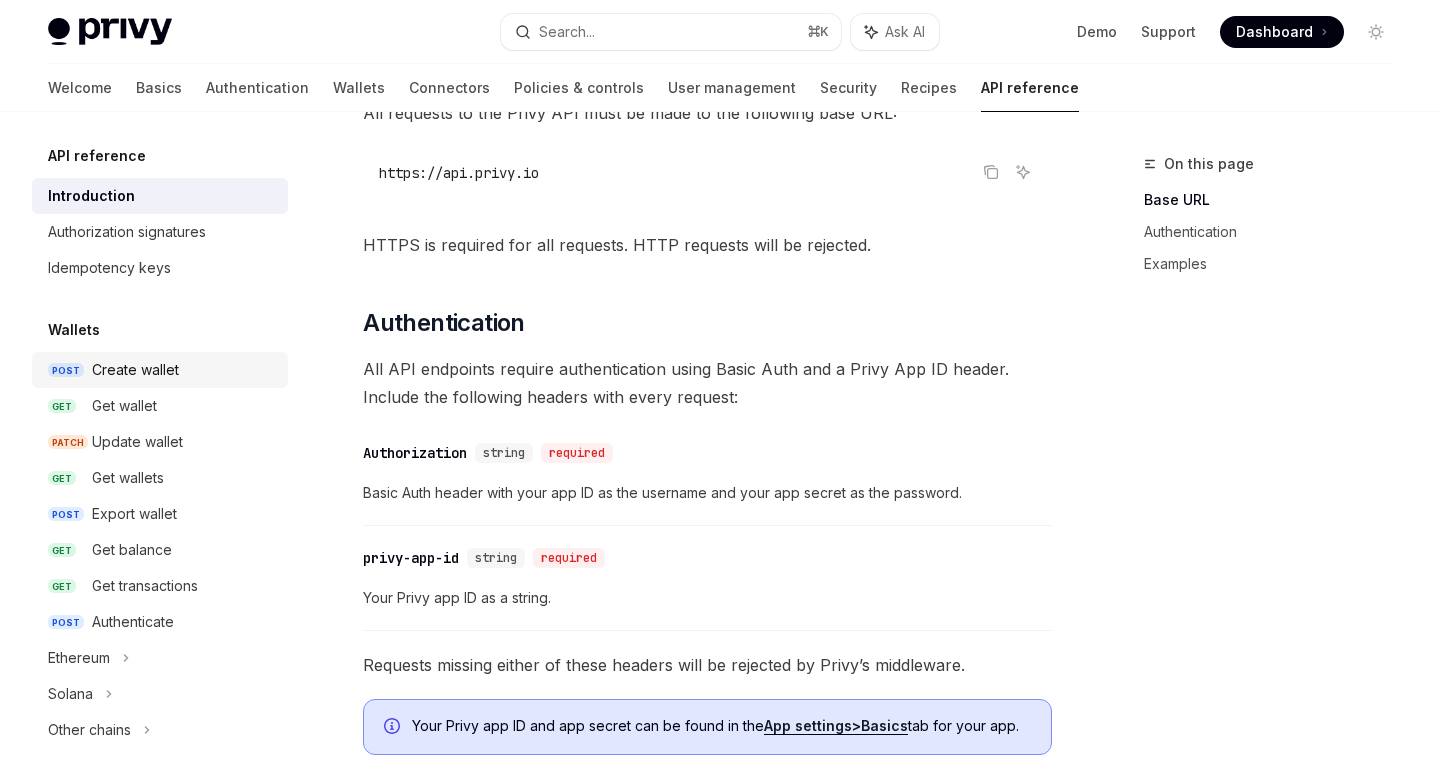 click on "Create wallet" at bounding box center (184, 370) 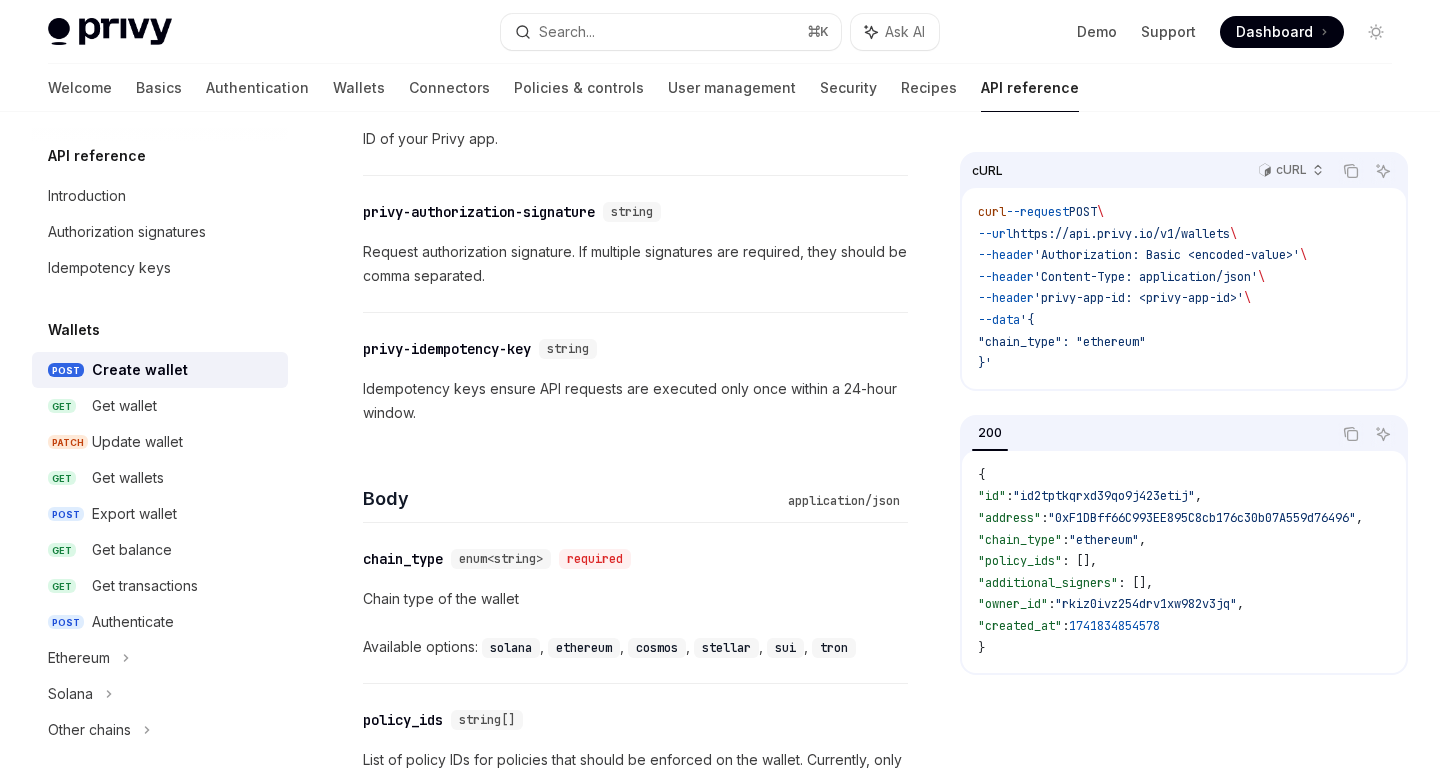 scroll, scrollTop: 0, scrollLeft: 0, axis: both 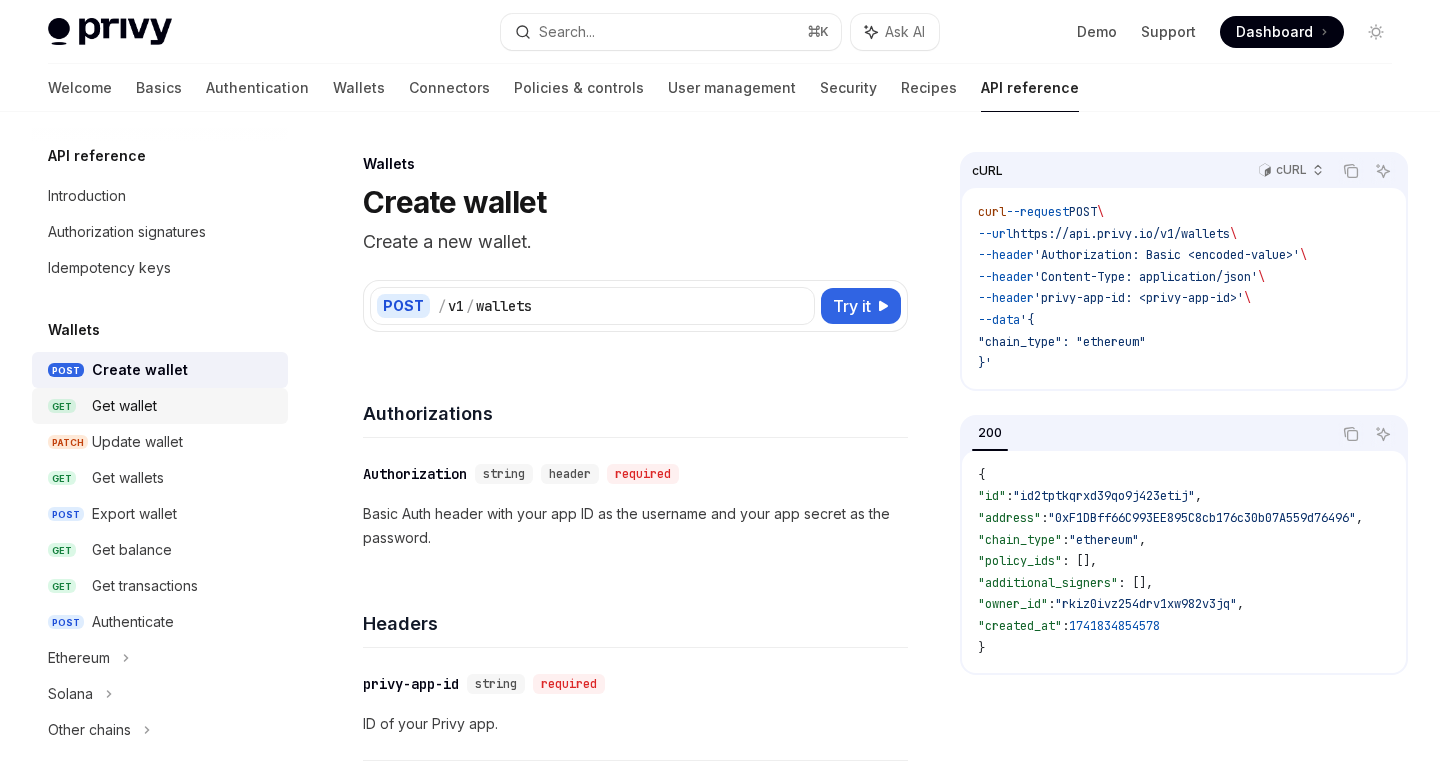 click on "Get wallet" at bounding box center (184, 406) 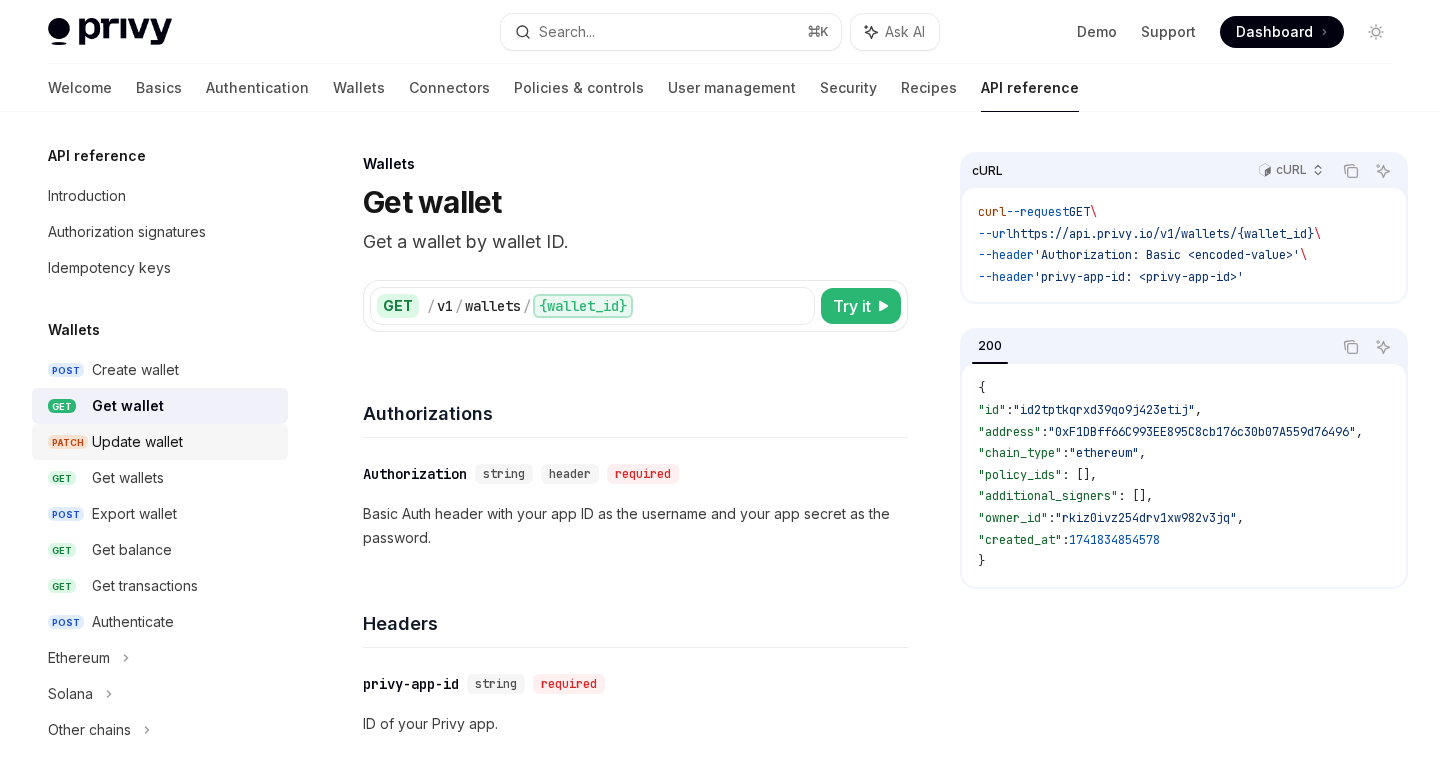 click on "Update wallet" at bounding box center (184, 442) 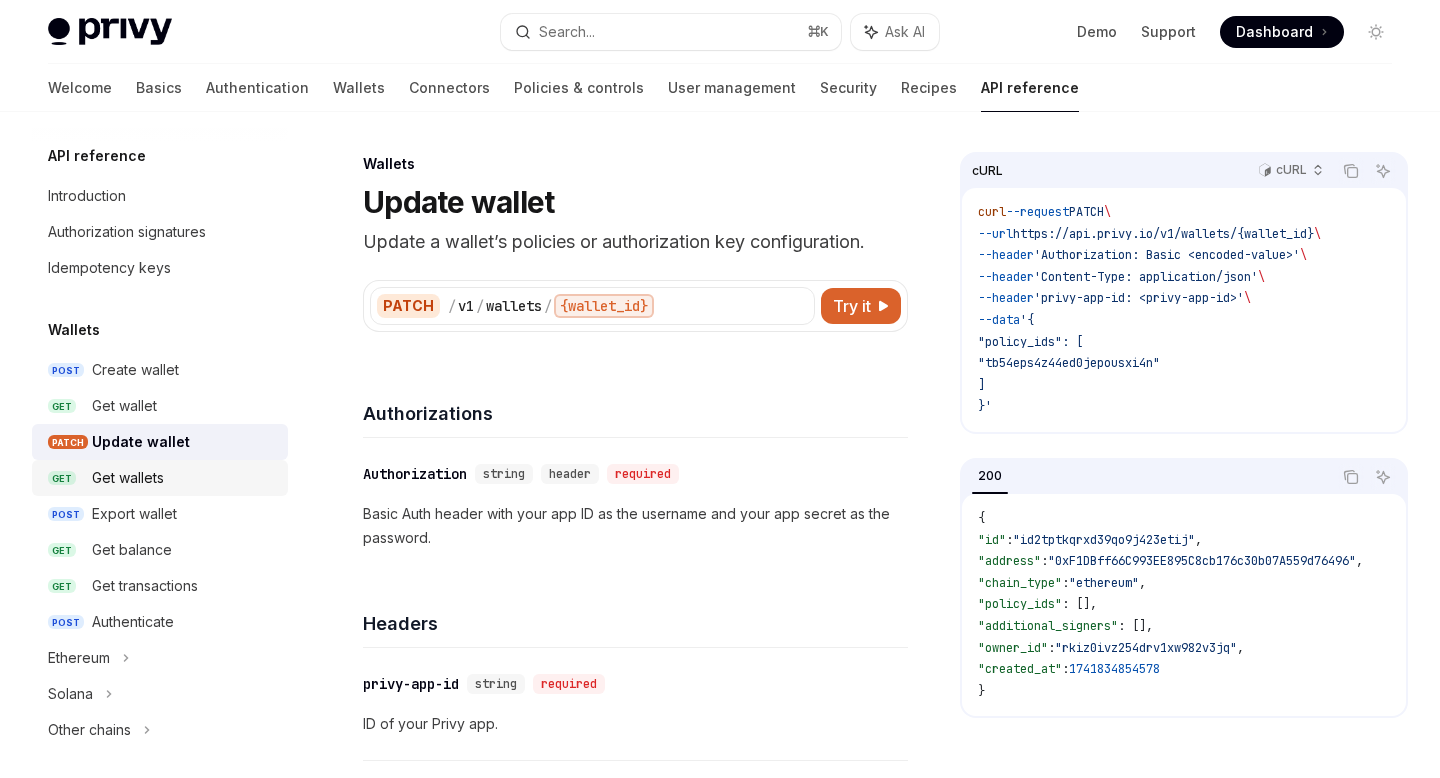 click on "Get wallets" at bounding box center (184, 478) 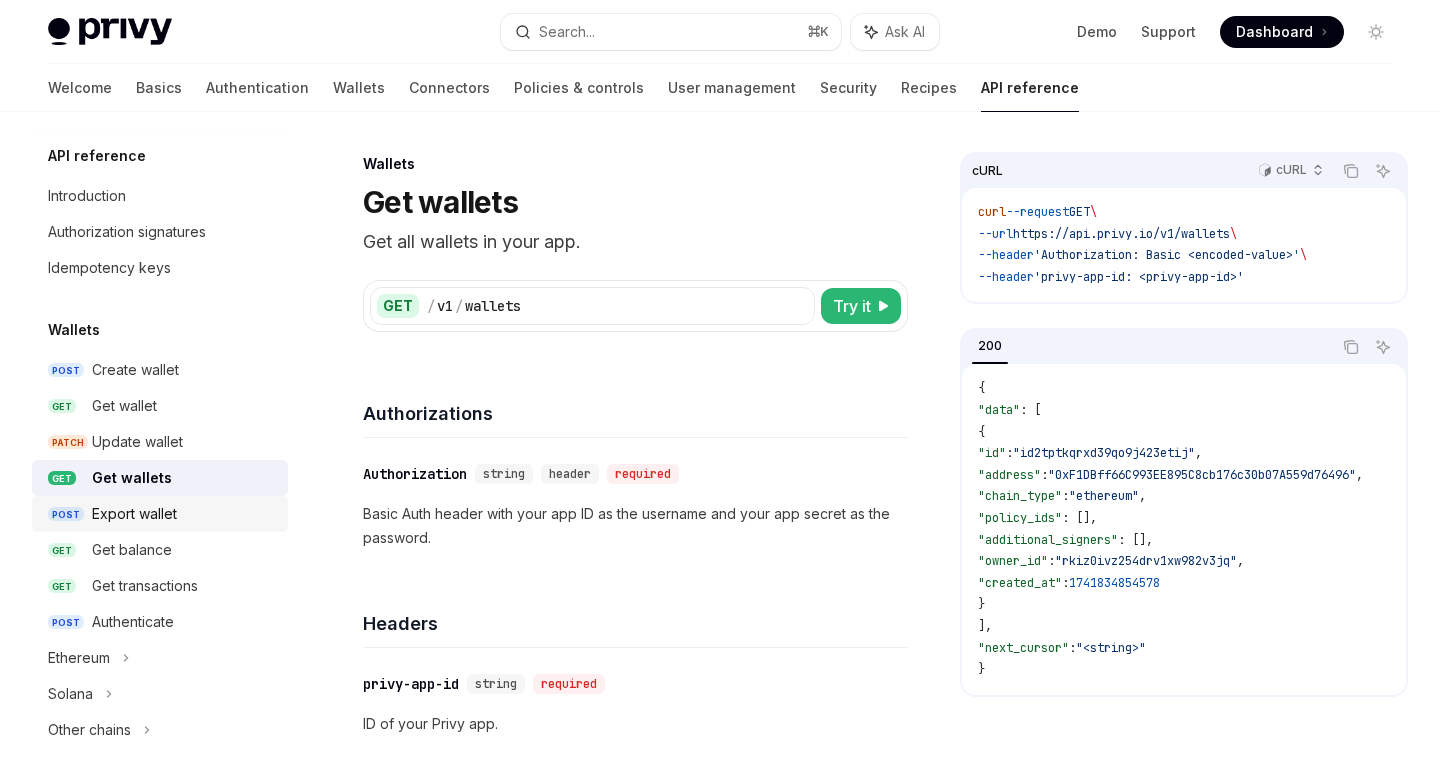 click on "Export wallet" at bounding box center (184, 514) 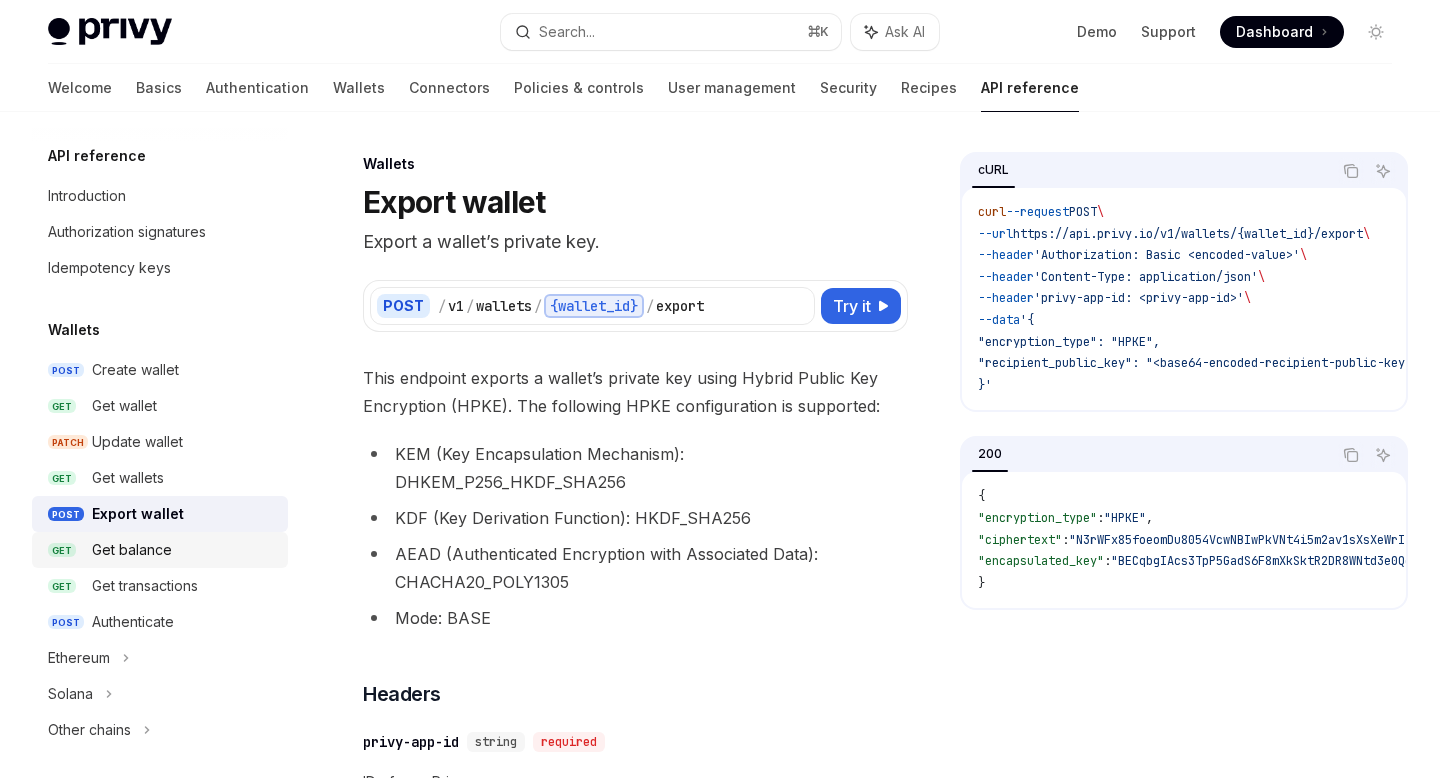 click on "Get balance" at bounding box center [184, 550] 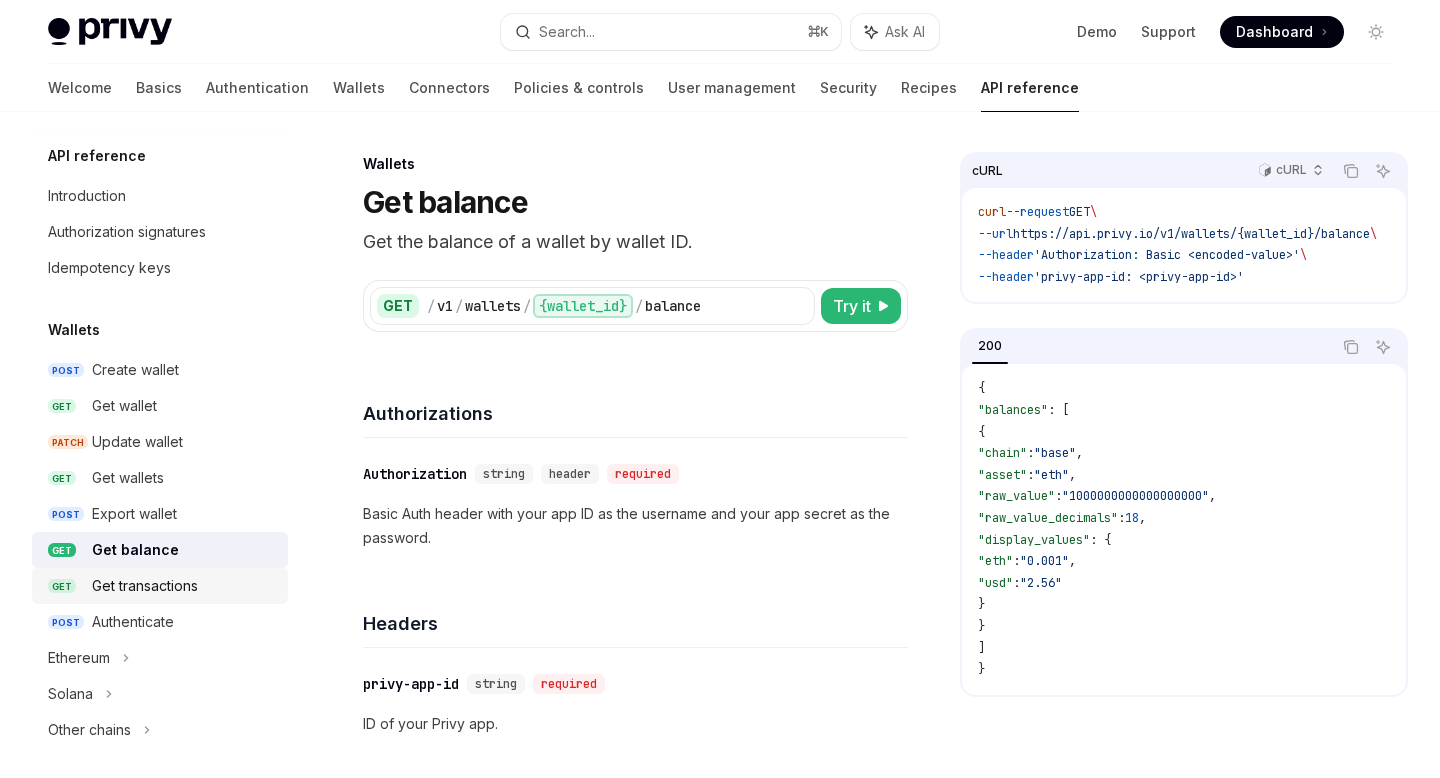 click on "Get transactions" at bounding box center [184, 586] 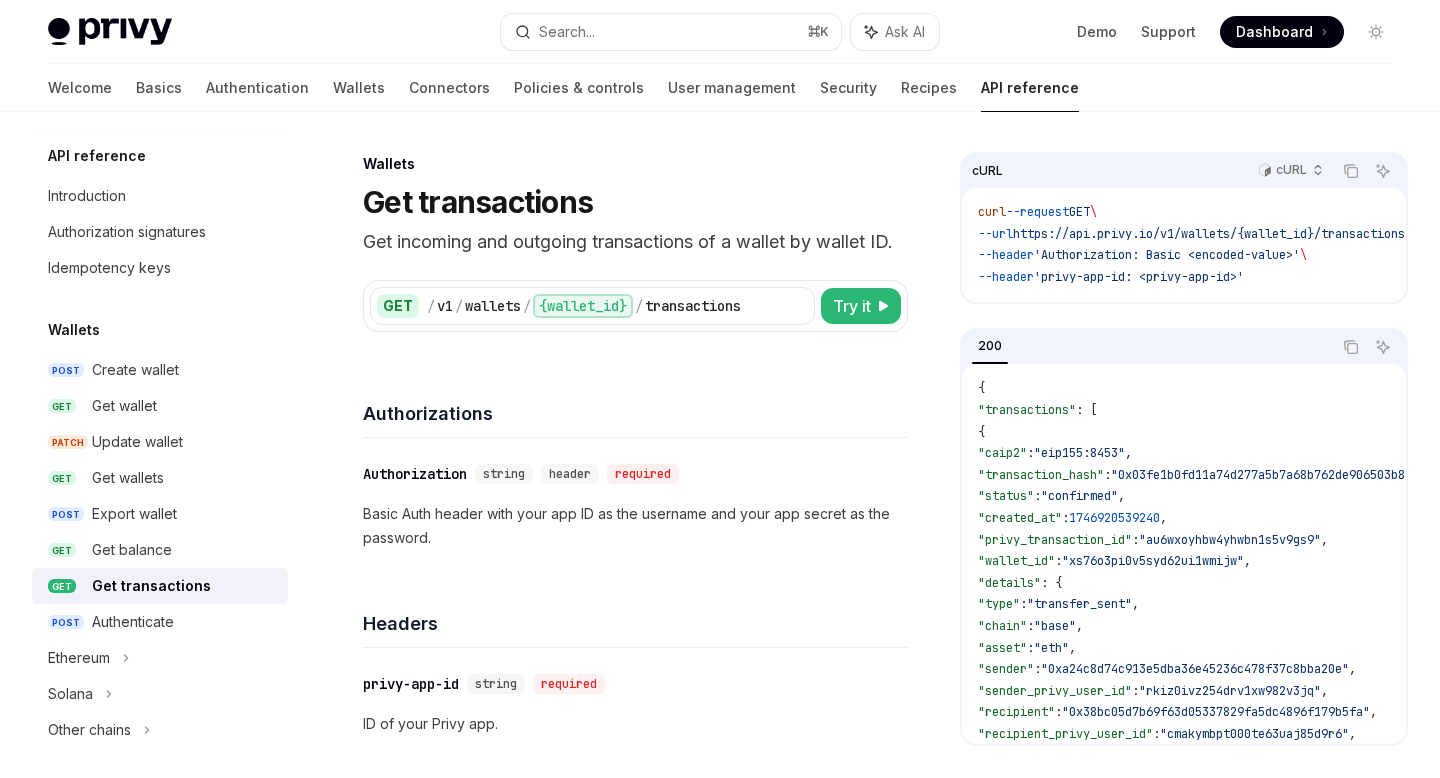 click on "GET Get transactions" at bounding box center [160, 586] 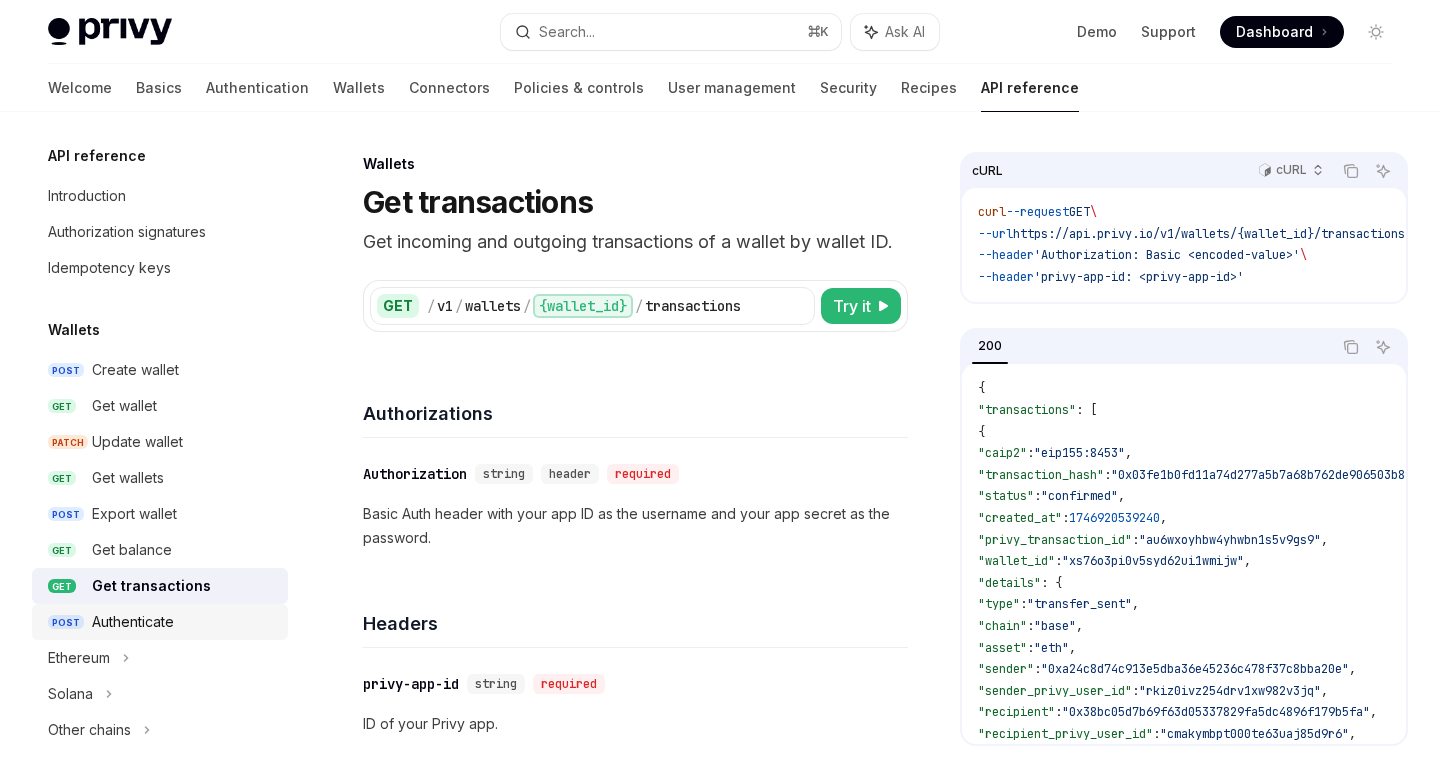 click on "Authenticate" at bounding box center (184, 622) 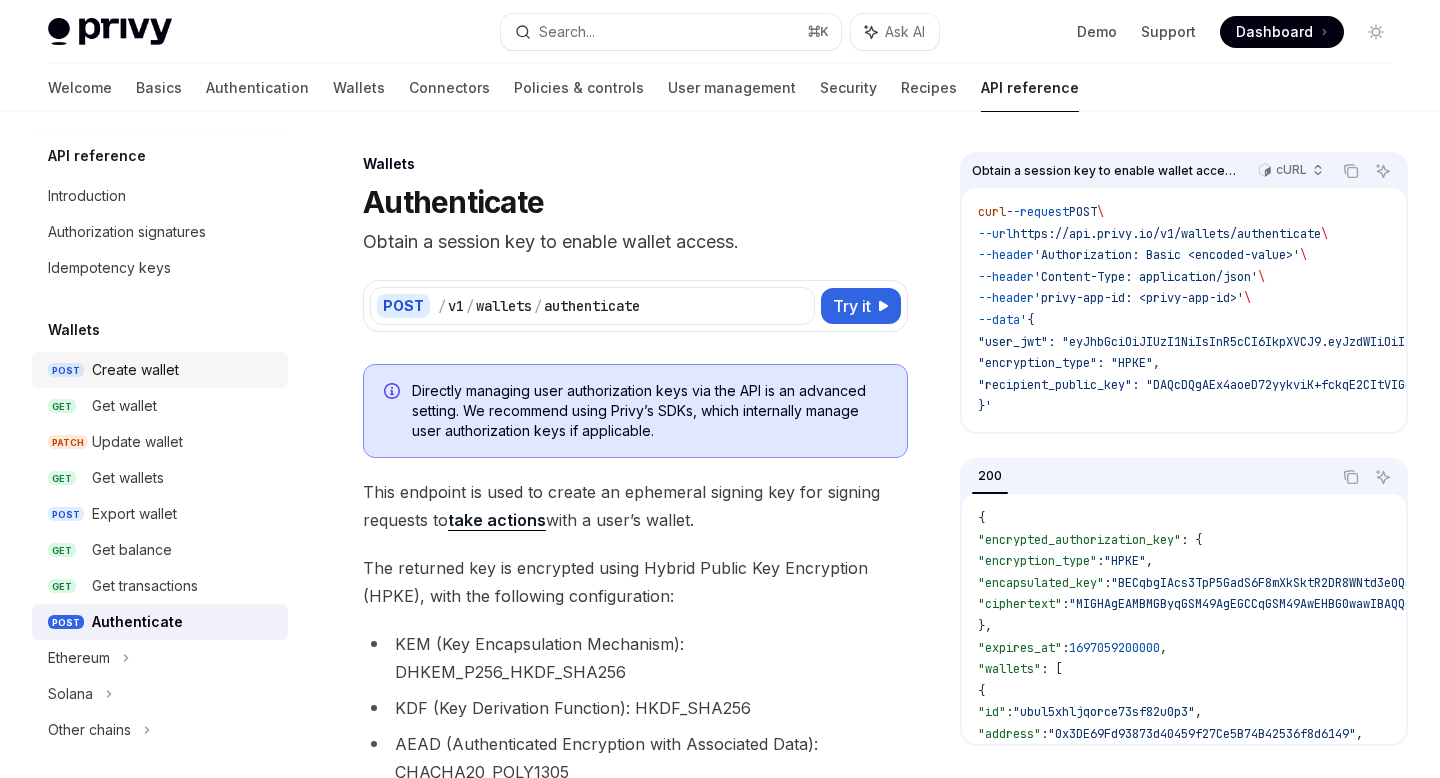 click on "Create wallet" at bounding box center (184, 370) 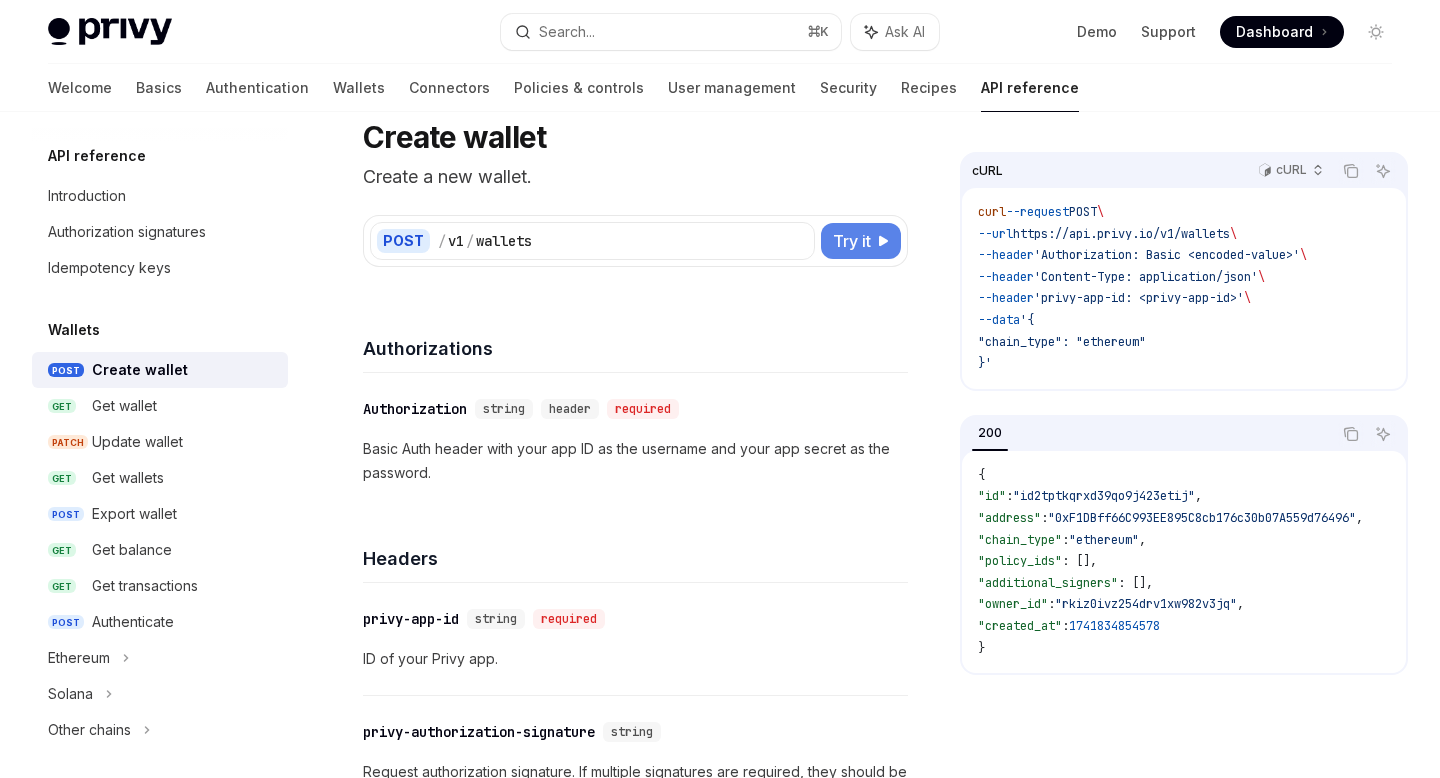 scroll, scrollTop: 0, scrollLeft: 0, axis: both 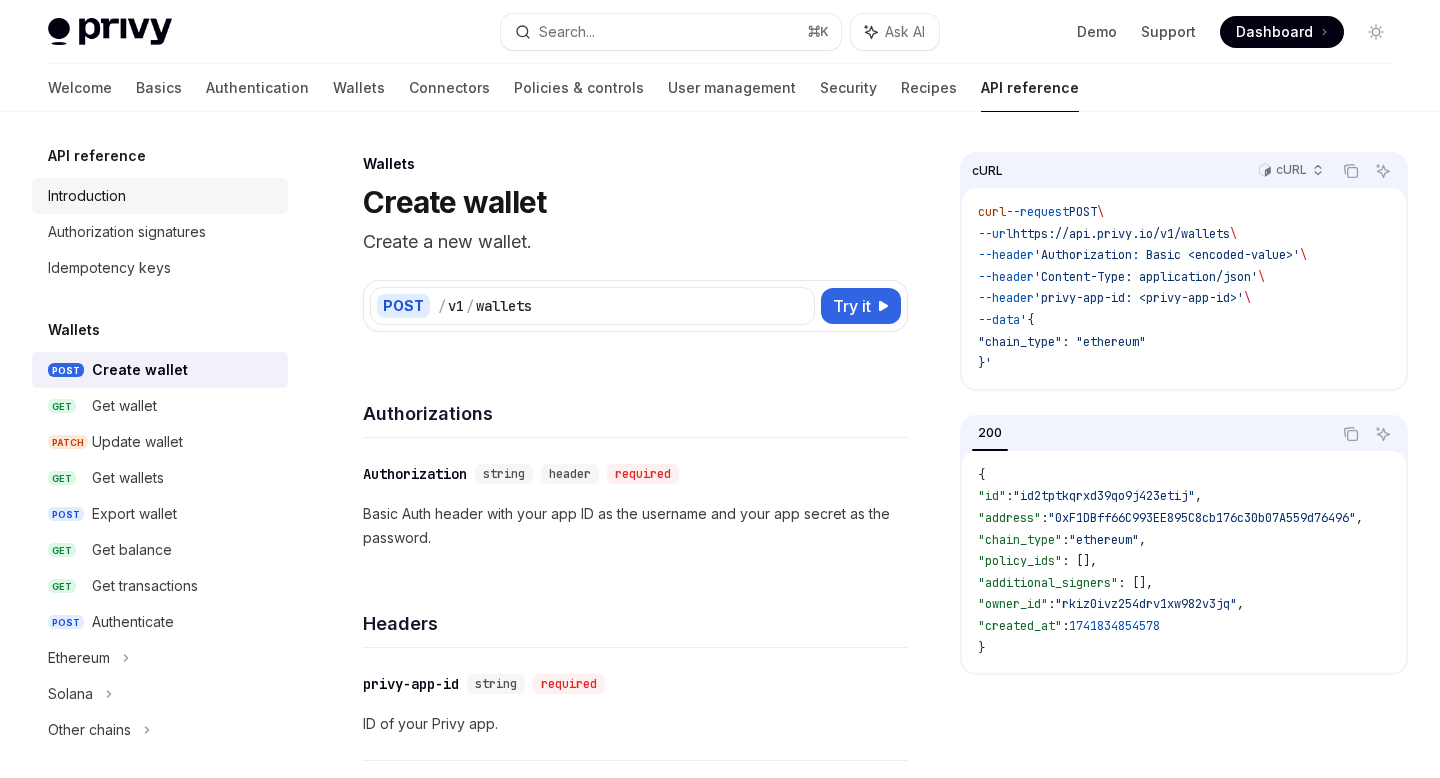click on "Introduction" at bounding box center (162, 196) 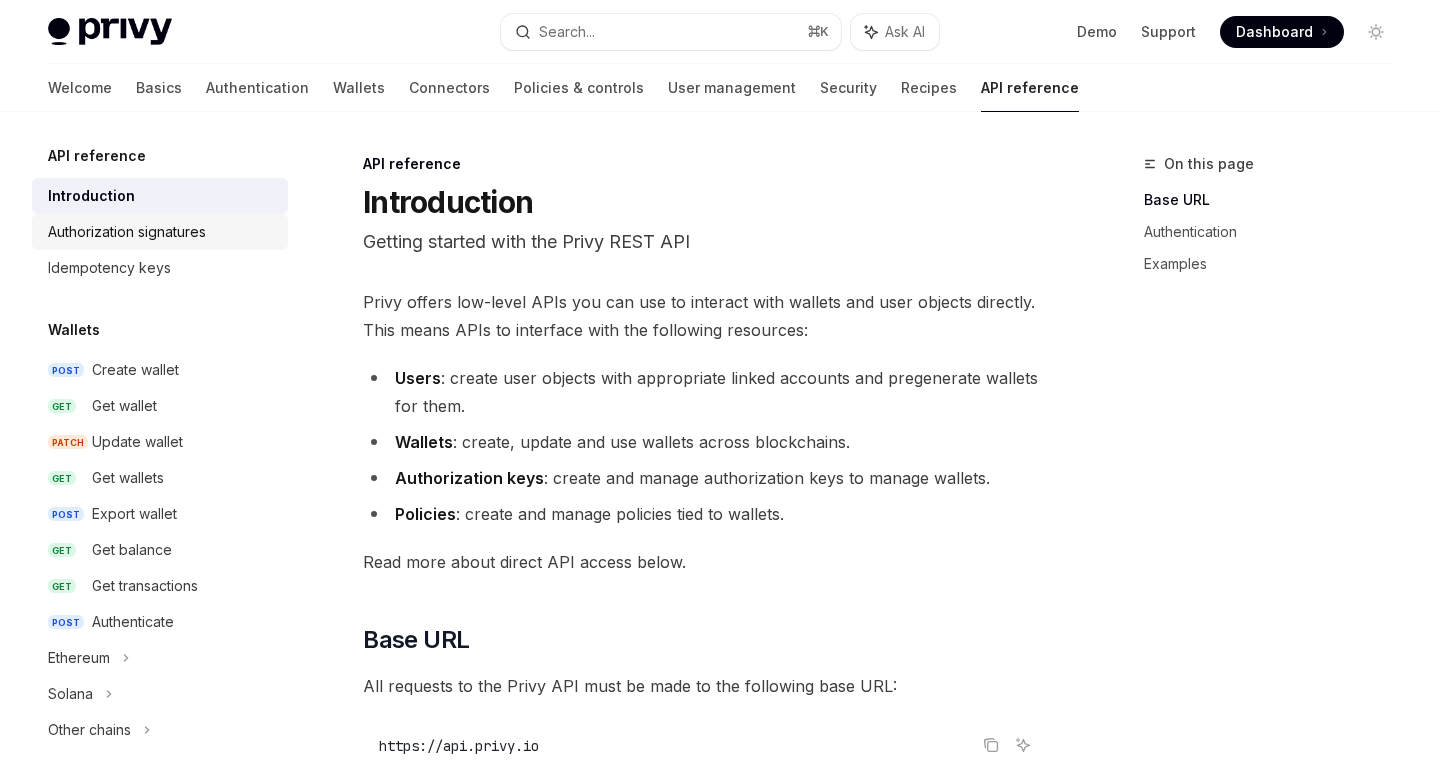 click on "Authorization signatures" at bounding box center (162, 232) 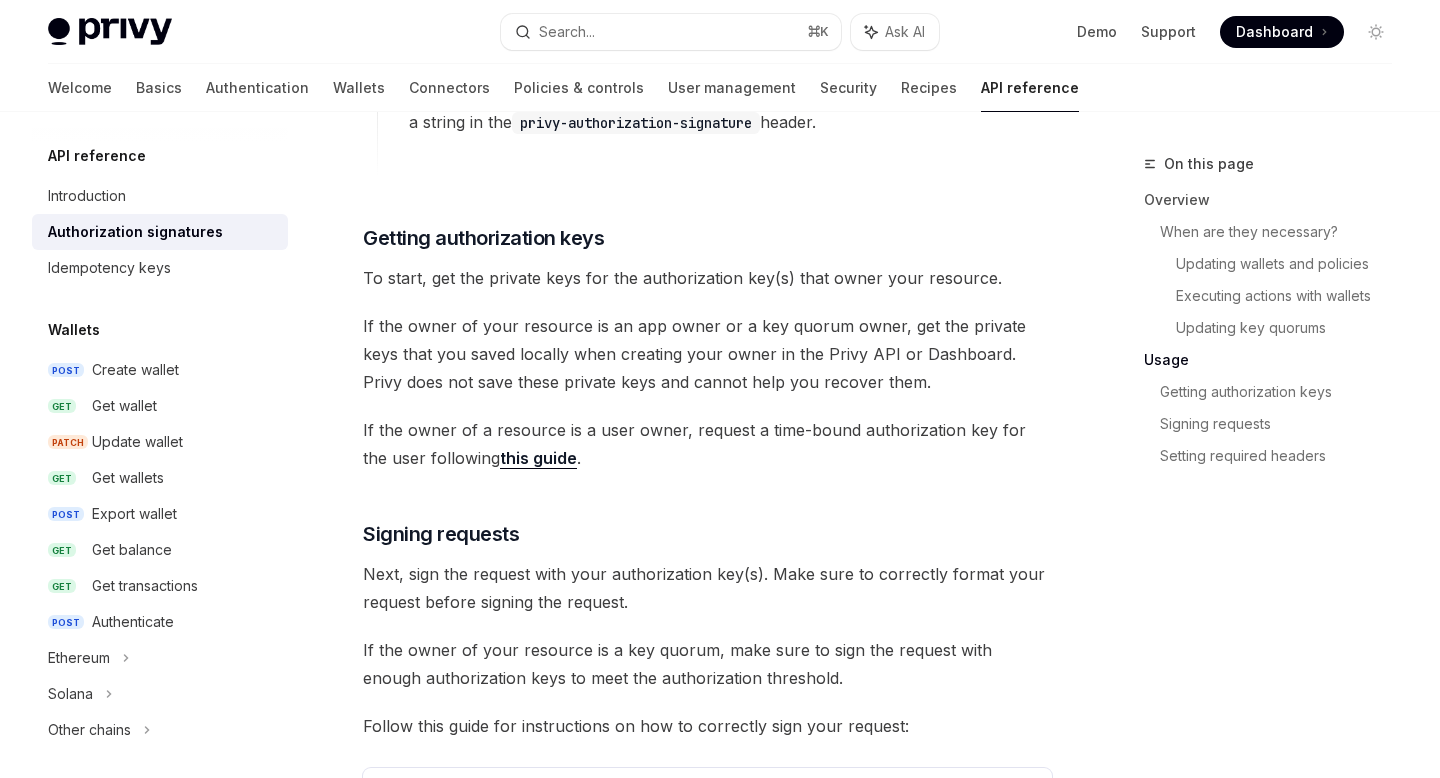 scroll, scrollTop: 2697, scrollLeft: 0, axis: vertical 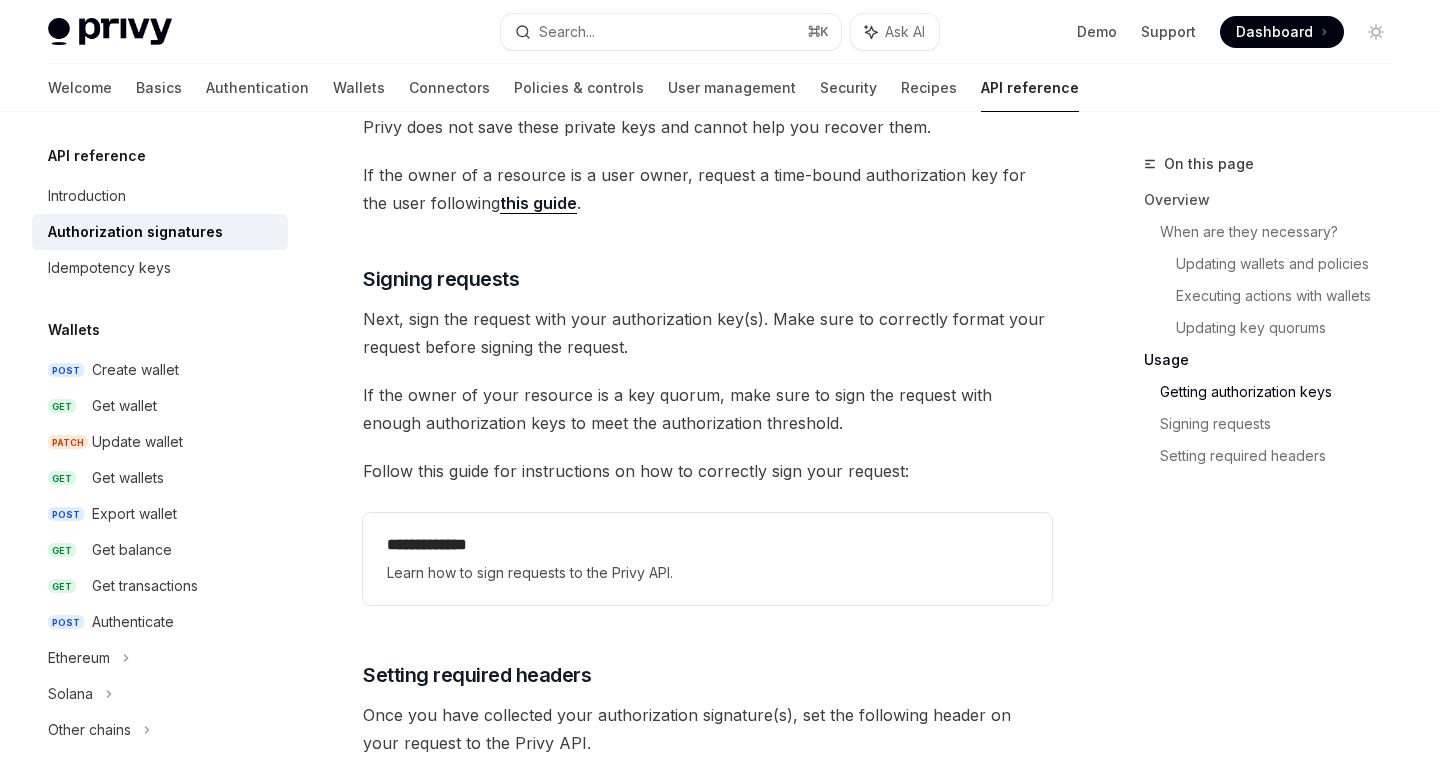 click on "API reference Introduction Authorization signatures Idempotency keys Wallets POST Create wallet GET Get wallet PATCH Update wallet GET Get wallets POST Export wallet GET Get balance GET Get transactions POST Authenticate Ethereum Solana Other chains Account funding POST Configure app for native onramp POST Create a terms of service agreement KYC Accounts POST Initiate onramp POST Initiate offramp POST Get transactions Policies POST Create policy GET Get policy PATCH Update policy DEL Delete policy Rules Transactions GET Get transaction Key quorums POST Create key quorum GET Get key quorum PATCH Update key quorum DEL Delete key quorum Users POST Create user Get user GET Get users DEL Delete user POST Add custom metadata POST Pregenerate wallets" at bounding box center (160, 1049) 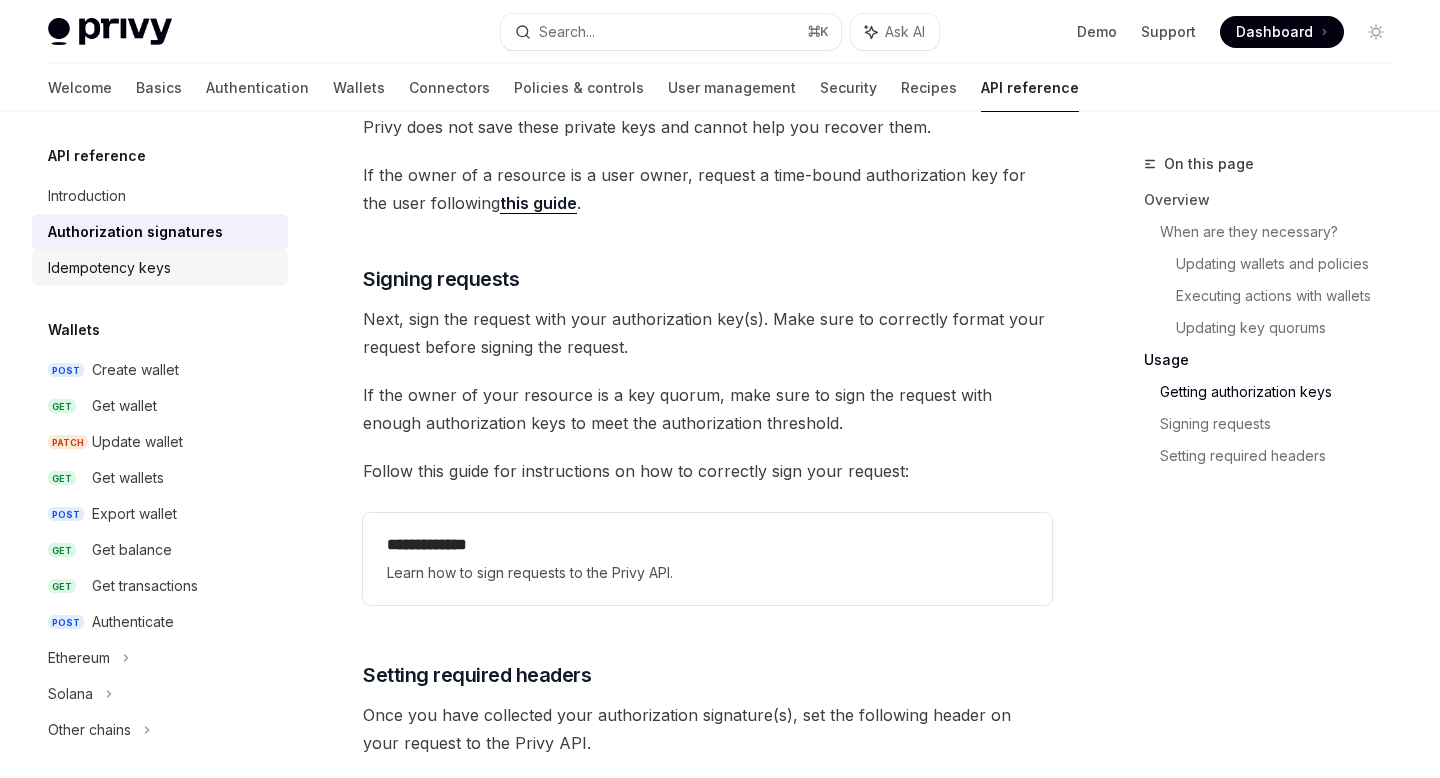 click on "Idempotency keys" at bounding box center (160, 268) 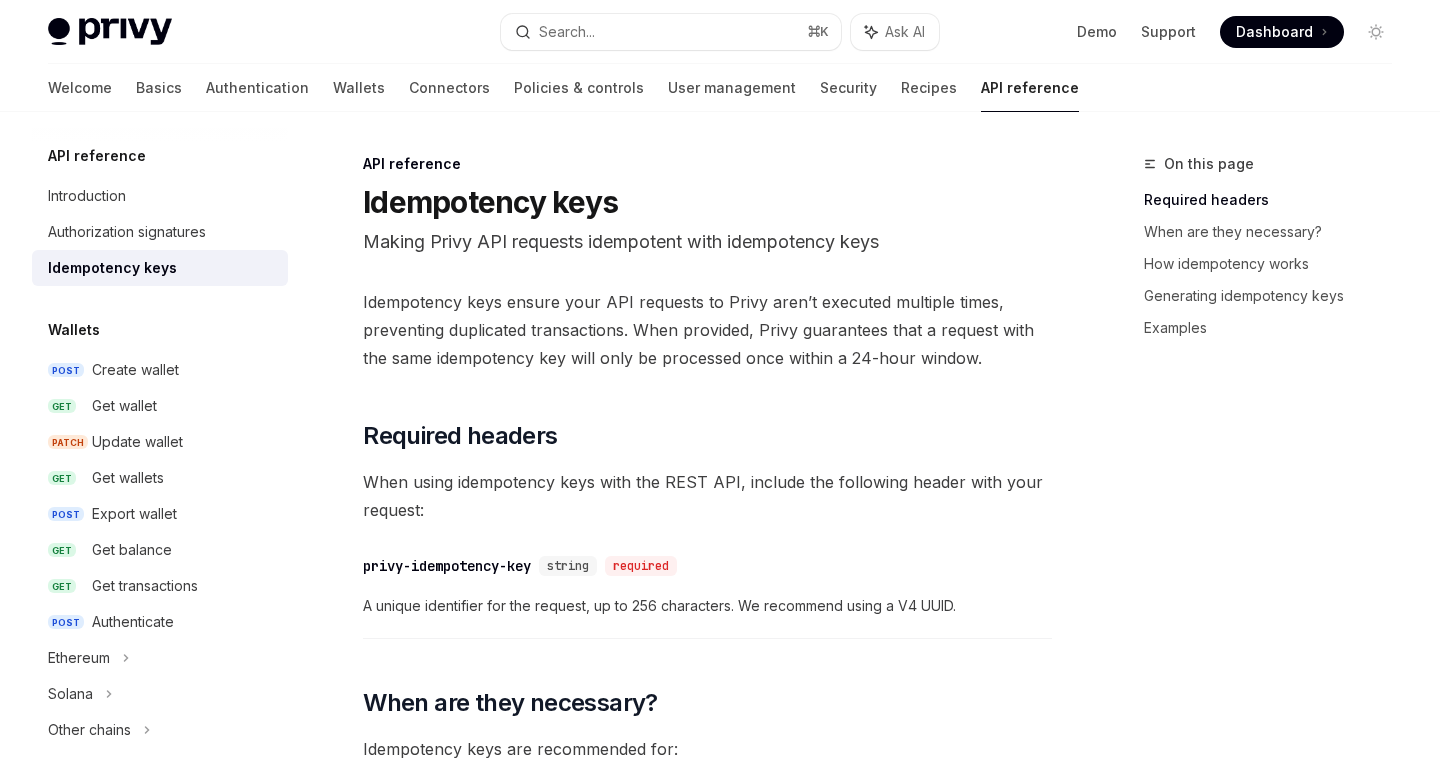 click on "**********" at bounding box center (520, 1618) 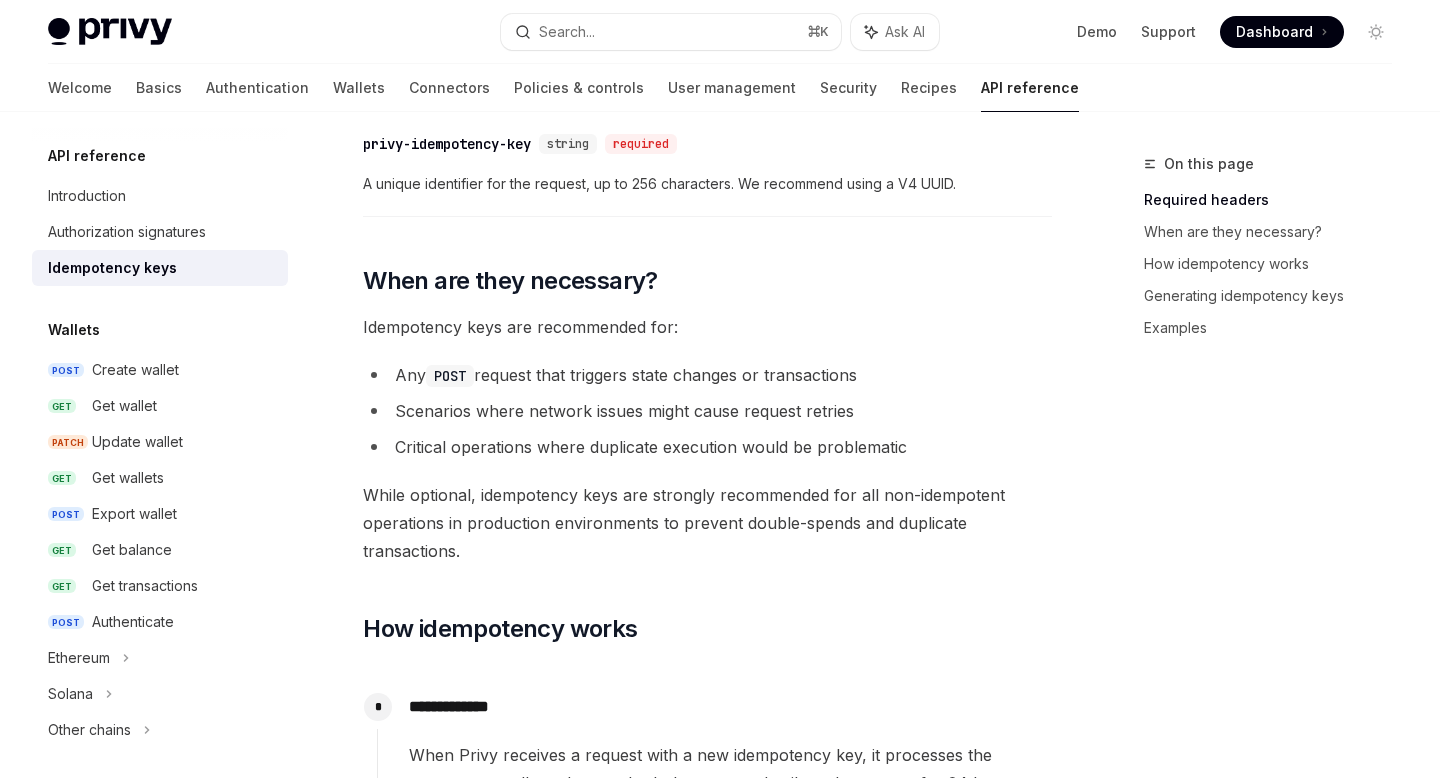 scroll, scrollTop: 71, scrollLeft: 0, axis: vertical 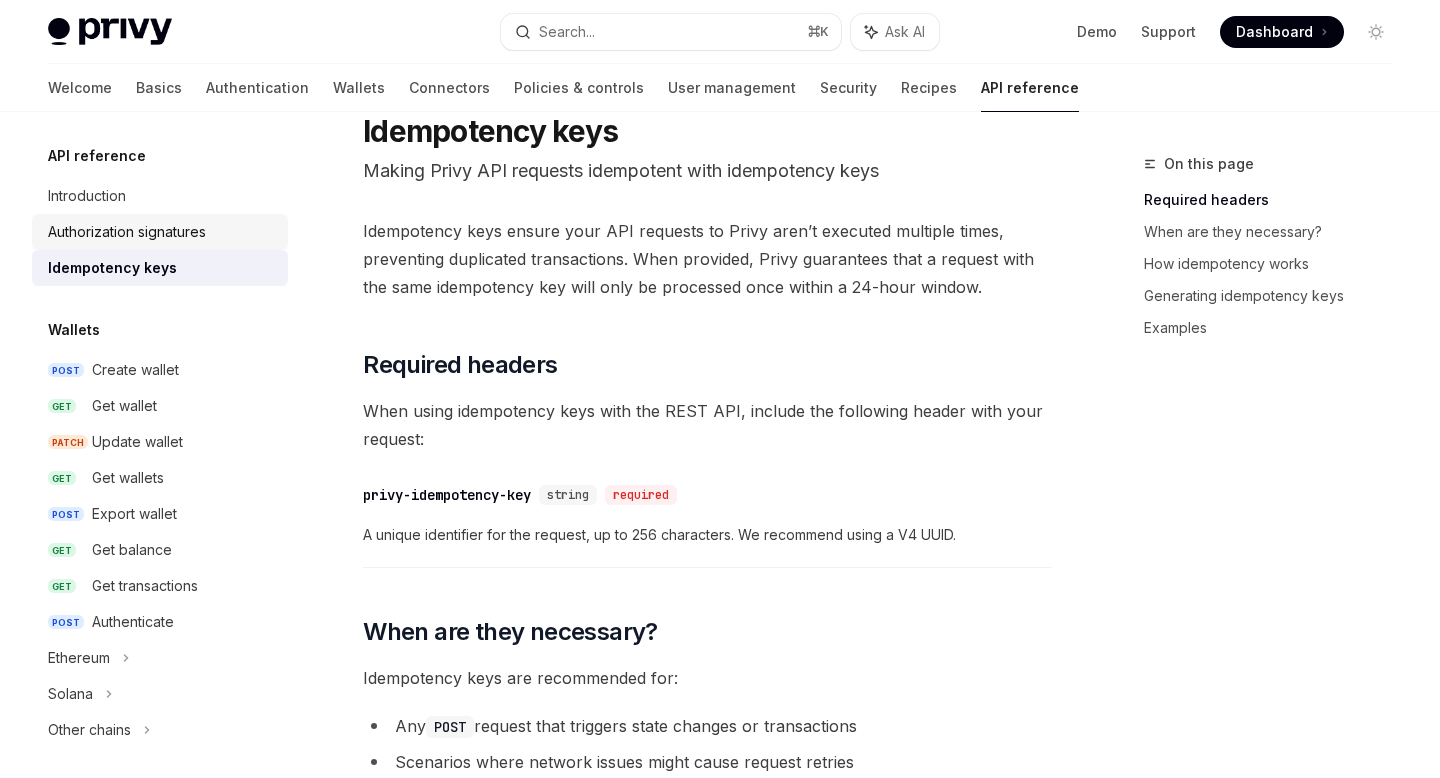 click on "Authorization signatures" at bounding box center [127, 232] 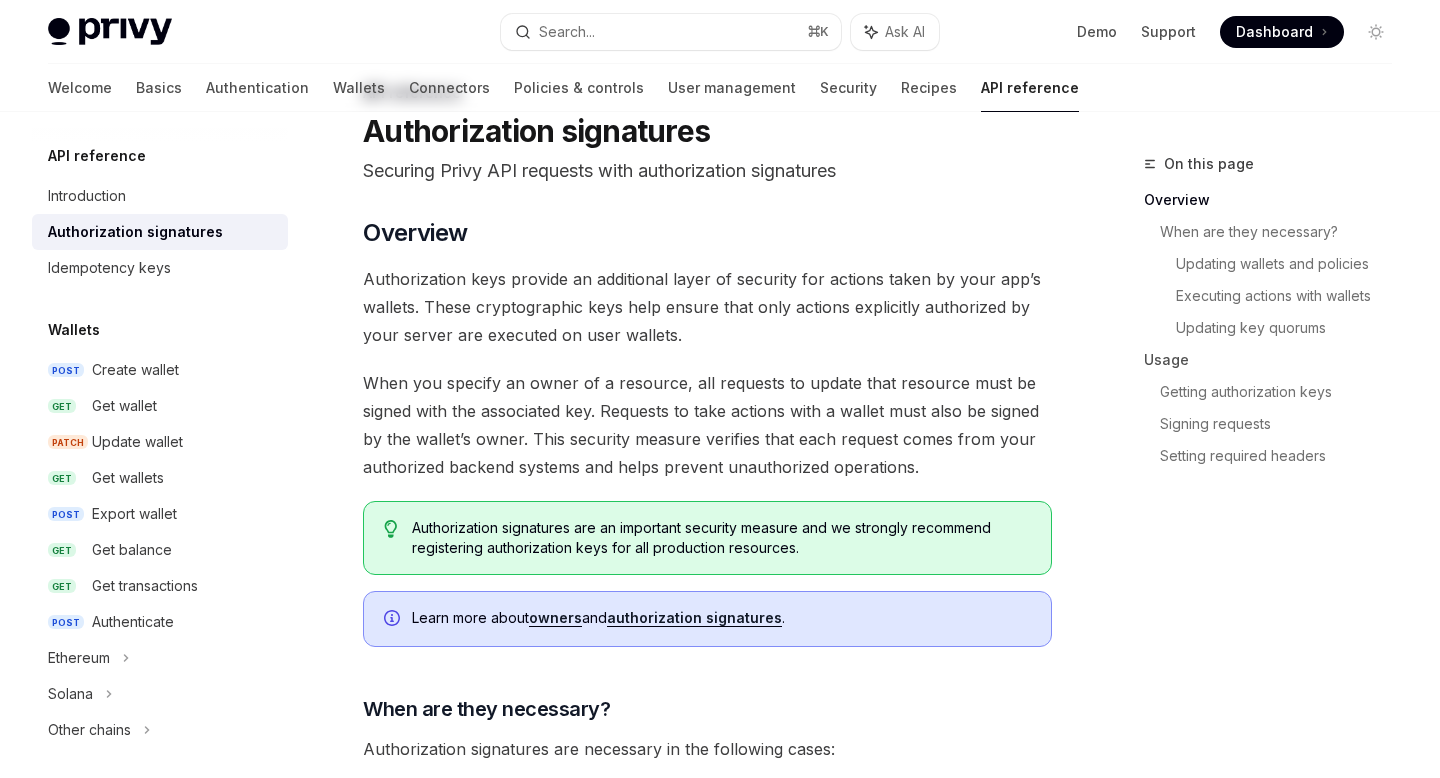 scroll, scrollTop: 0, scrollLeft: 0, axis: both 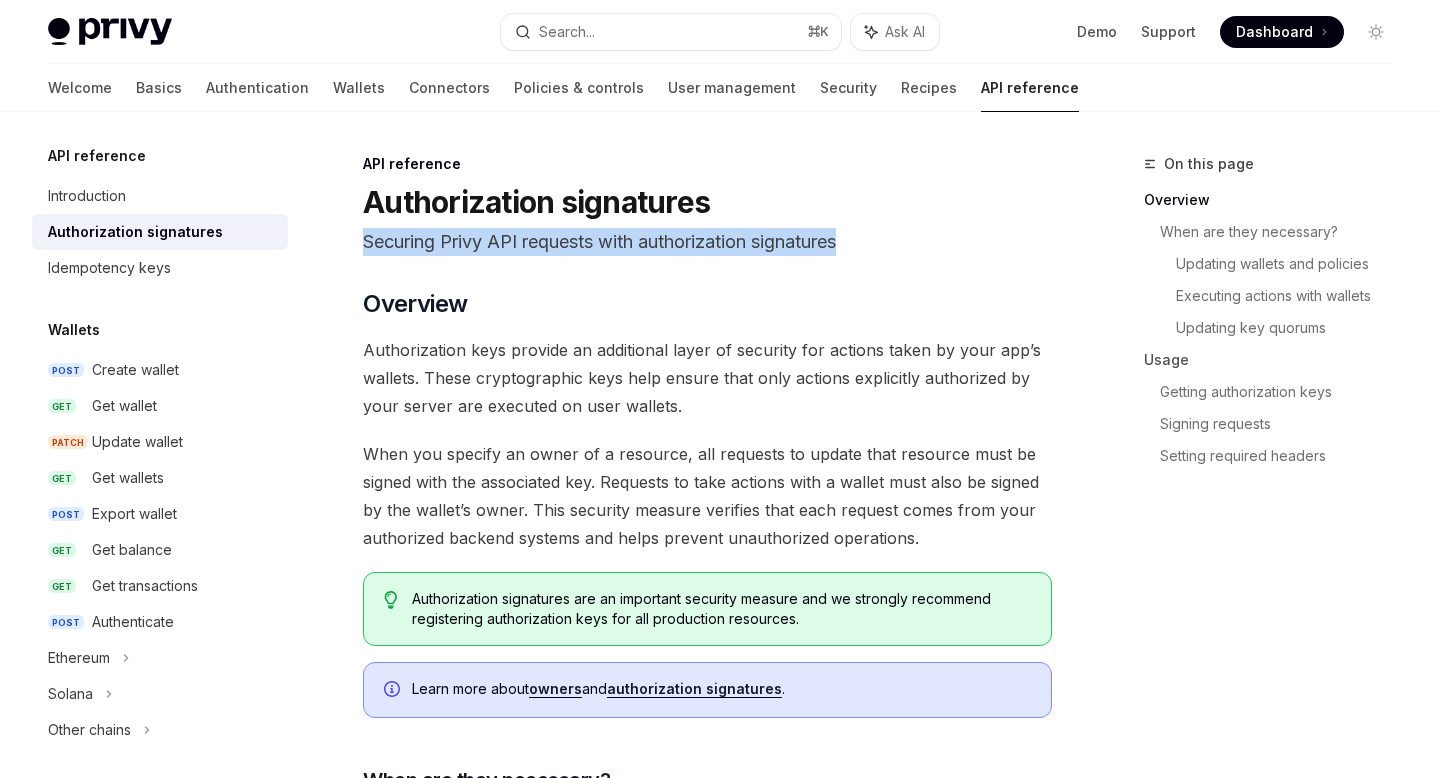 drag, startPoint x: 454, startPoint y: 234, endPoint x: 861, endPoint y: 239, distance: 407.0307 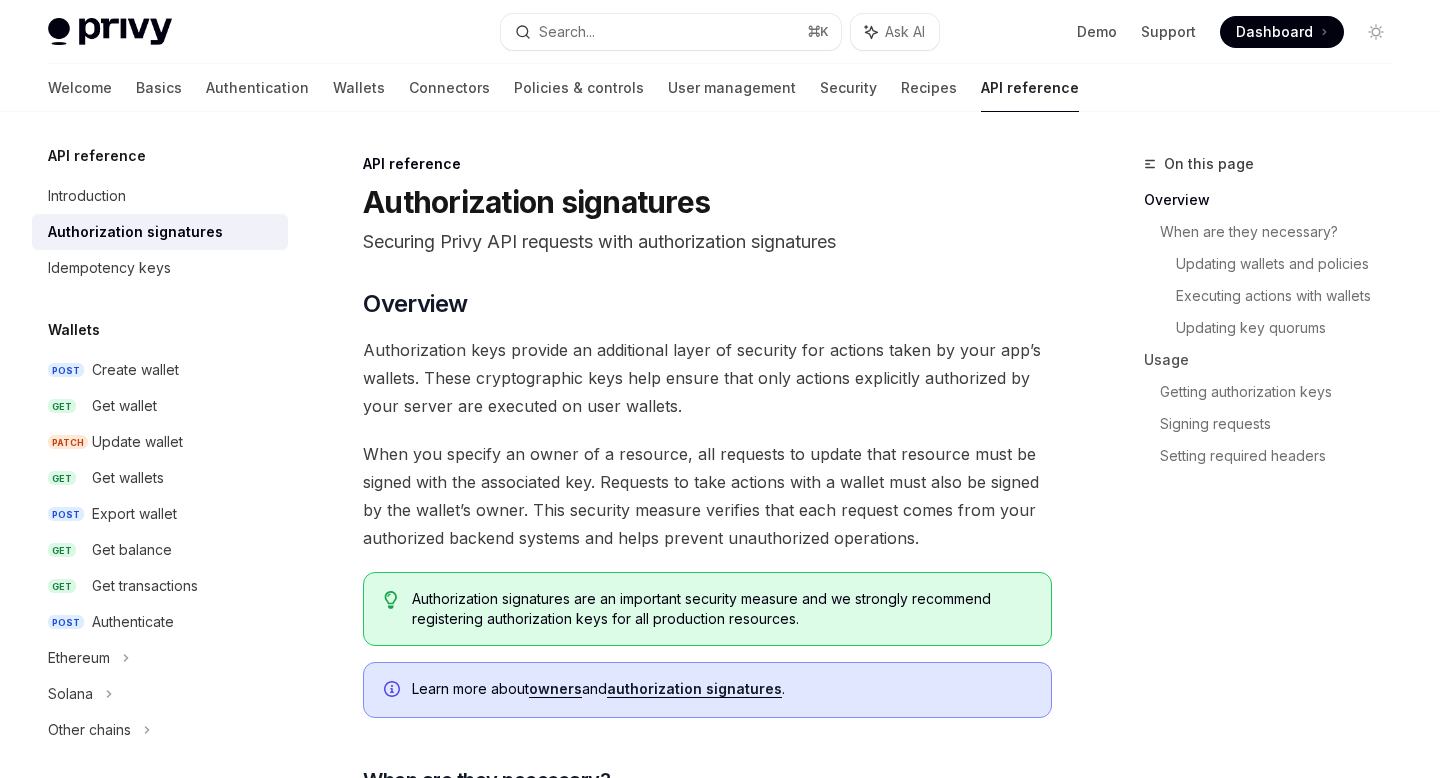 click on "Securing Privy API requests with authorization signatures" at bounding box center [707, 242] 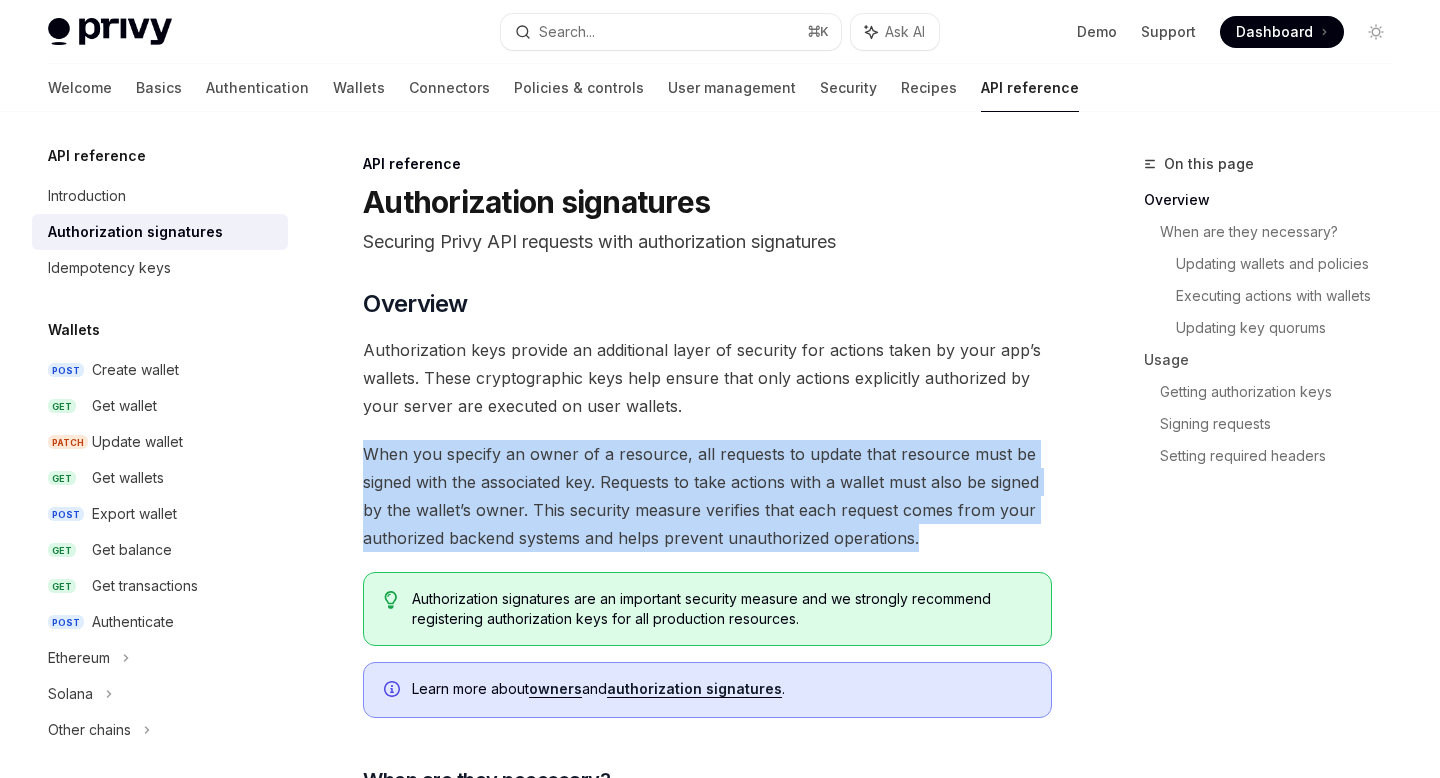drag, startPoint x: 707, startPoint y: 394, endPoint x: 947, endPoint y: 543, distance: 282.49072 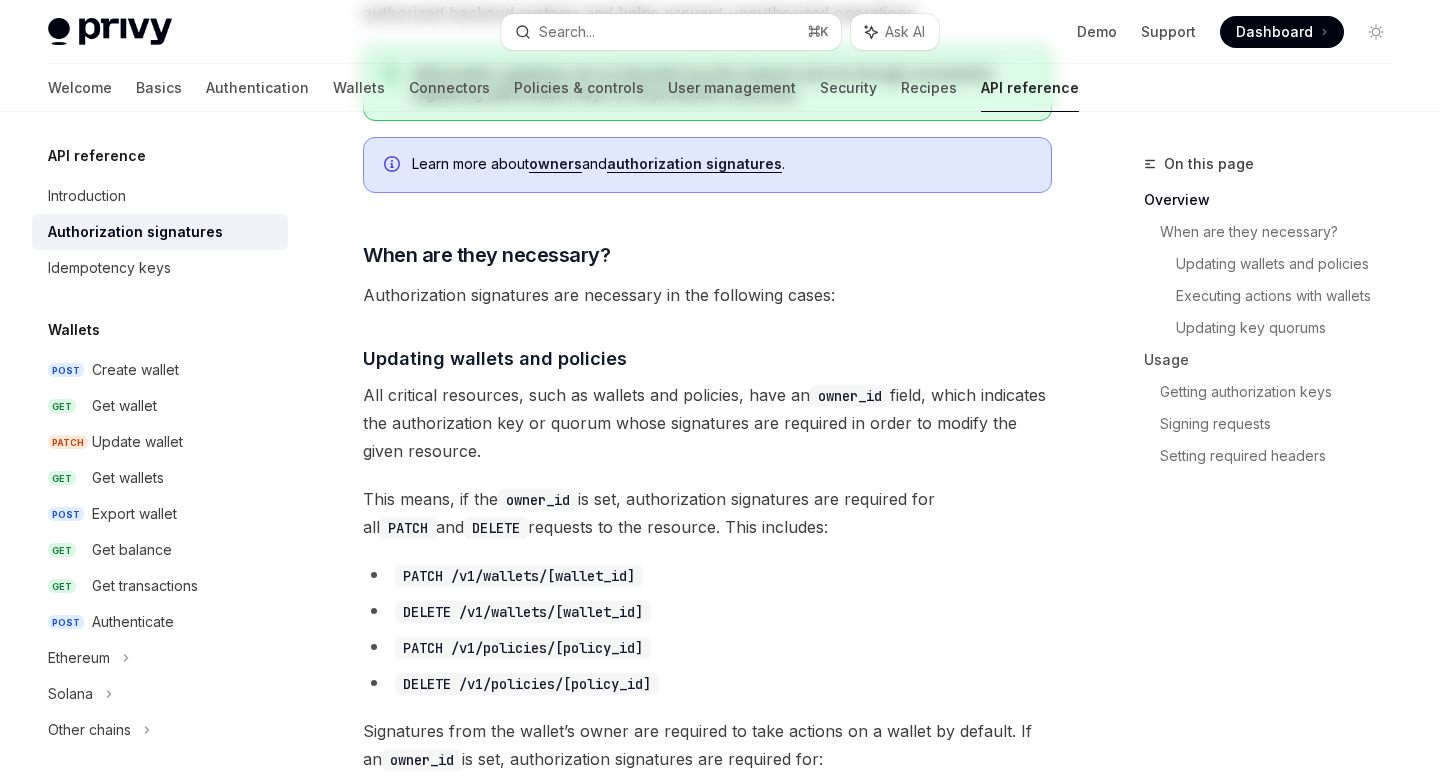 scroll, scrollTop: 0, scrollLeft: 0, axis: both 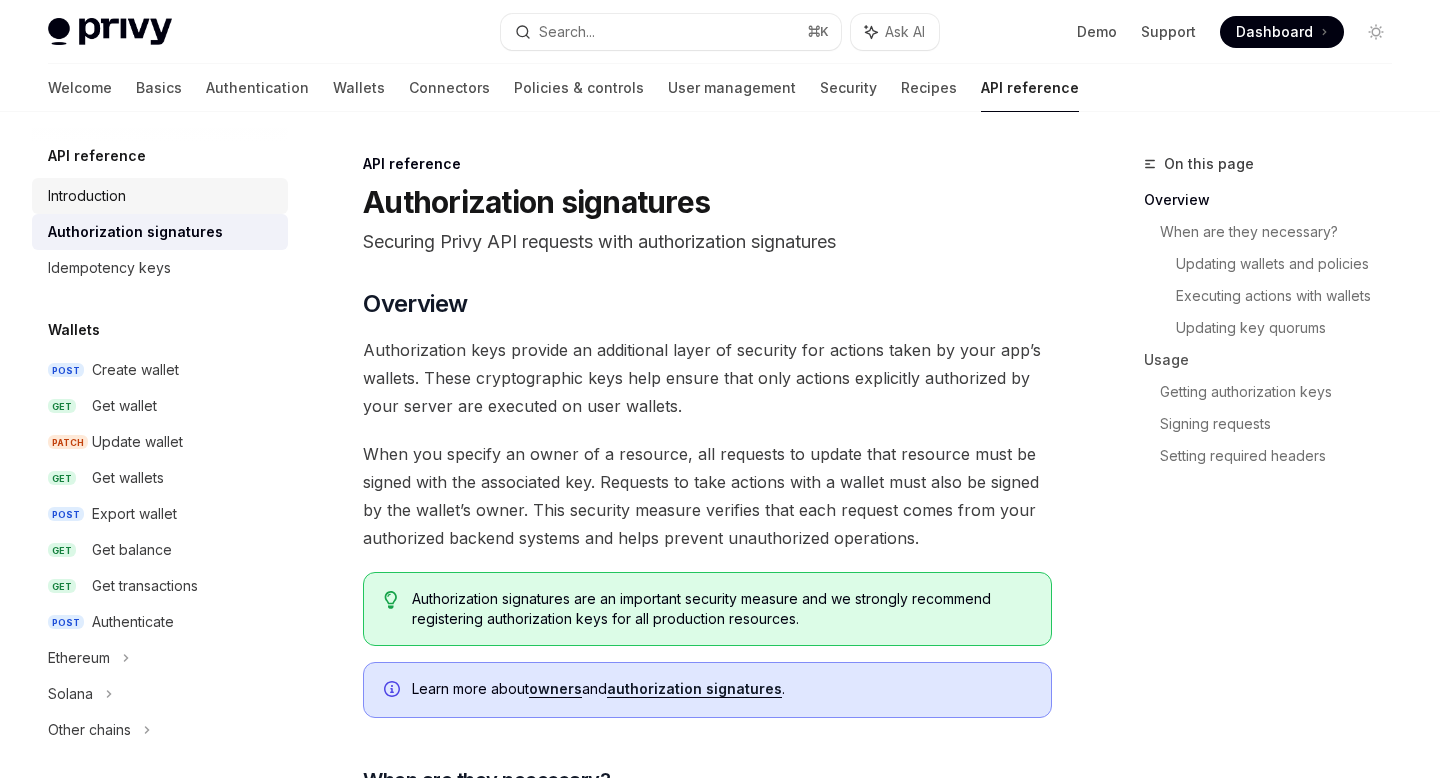 click on "Introduction" at bounding box center [162, 196] 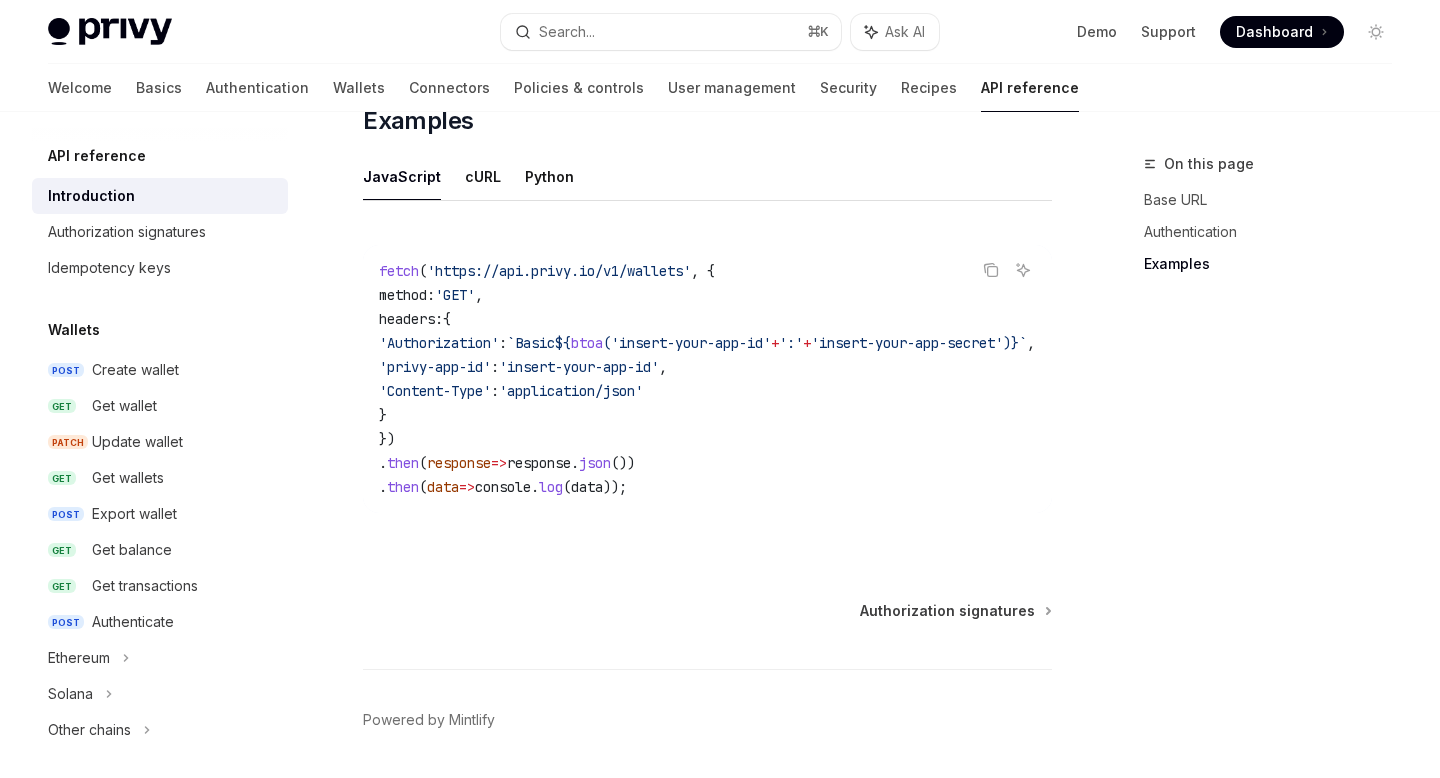 scroll, scrollTop: 1269, scrollLeft: 0, axis: vertical 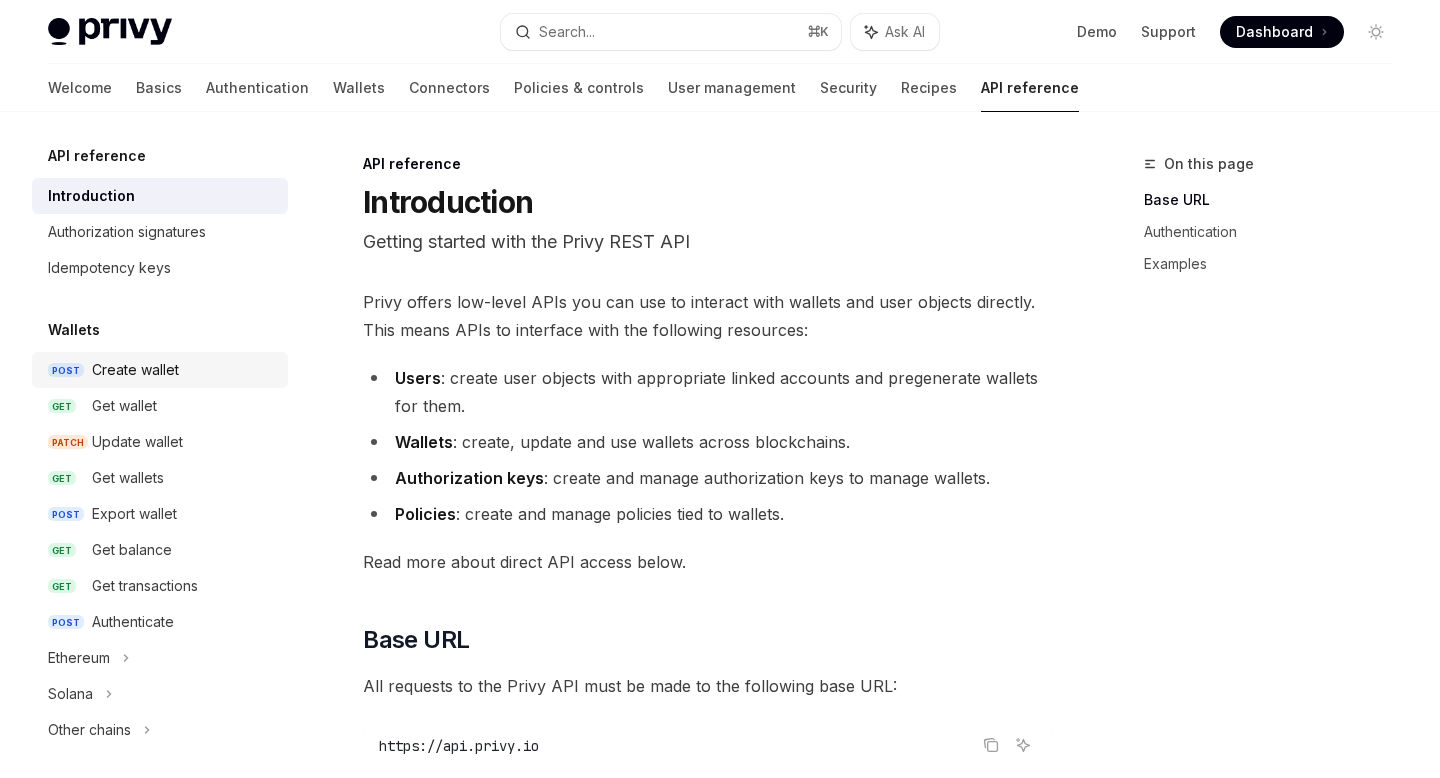 click on "Create wallet" at bounding box center (184, 370) 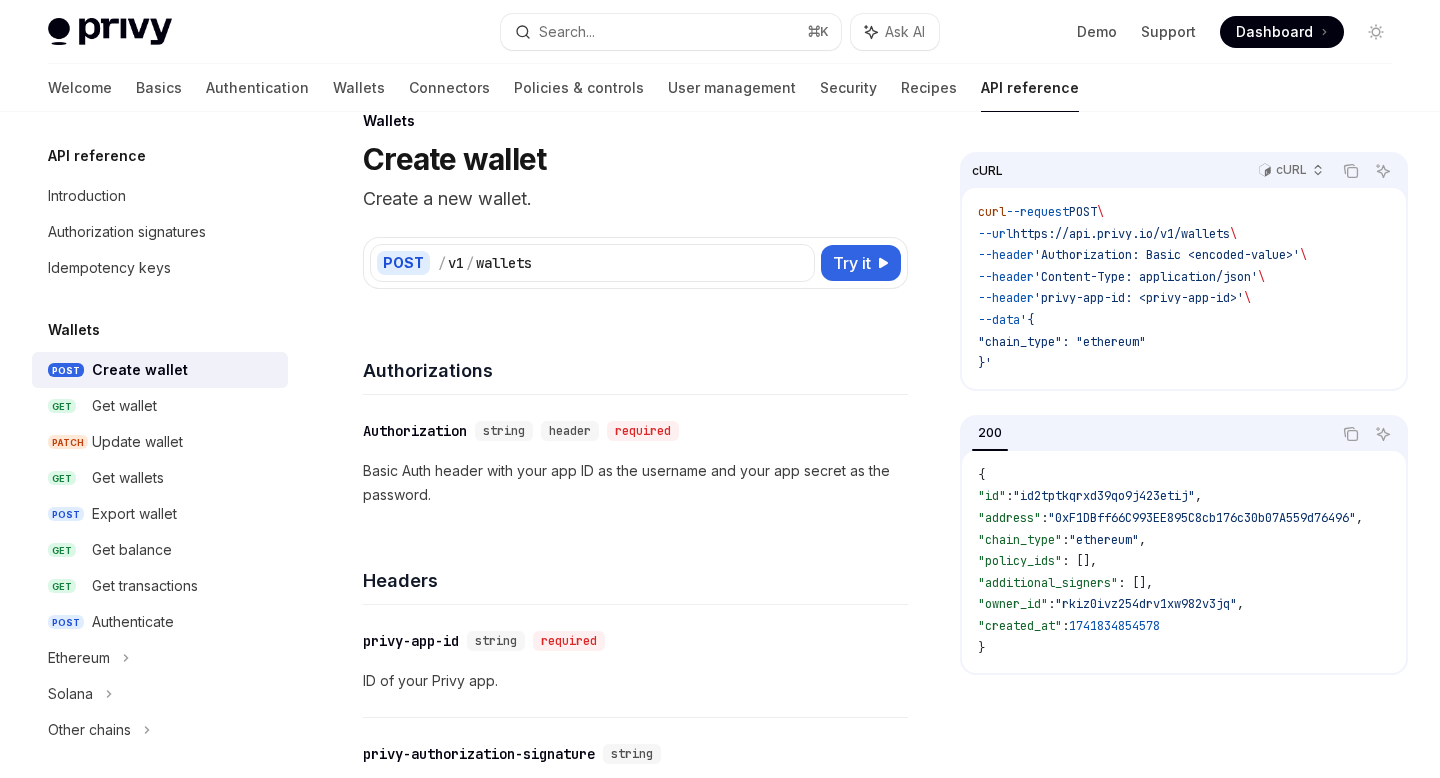 scroll, scrollTop: 0, scrollLeft: 0, axis: both 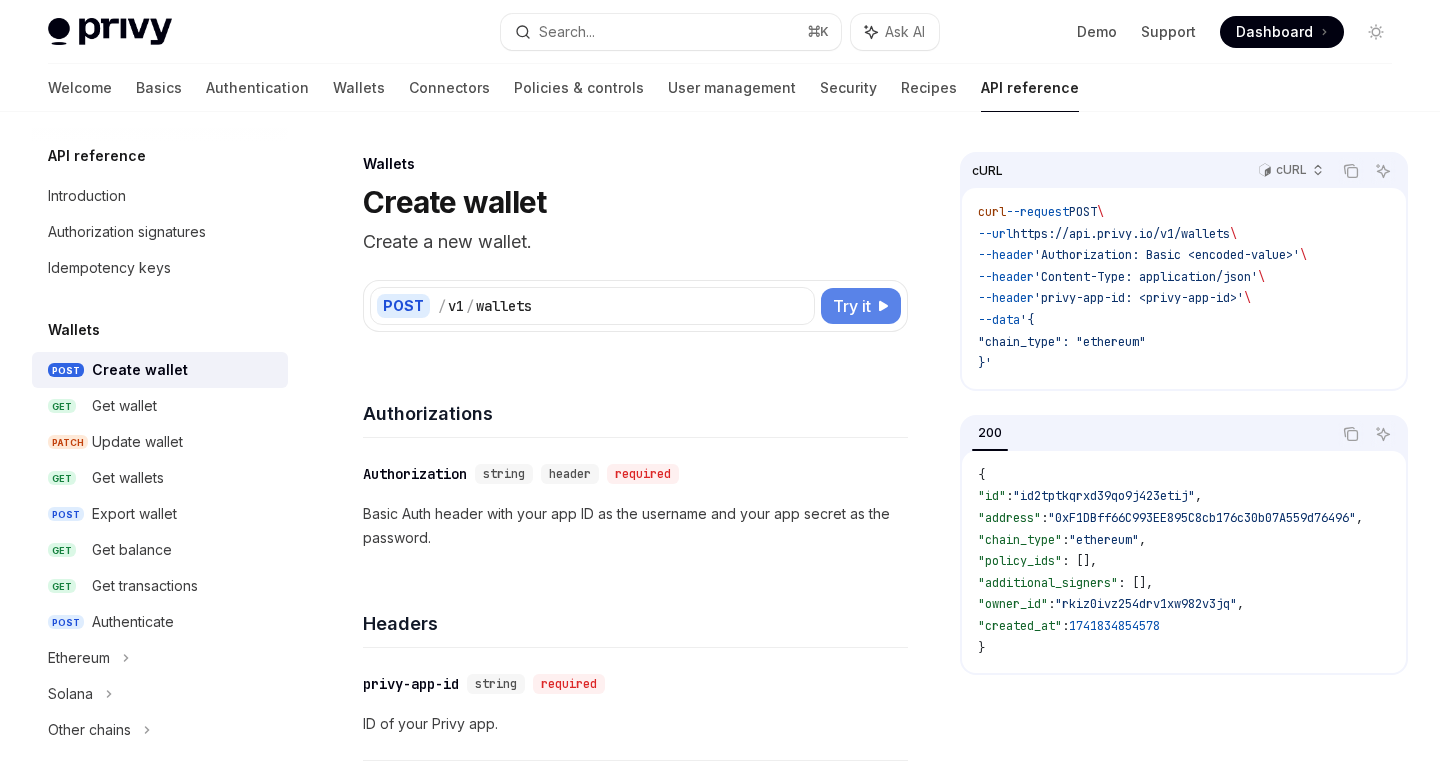 click on "Try it" at bounding box center [861, 306] 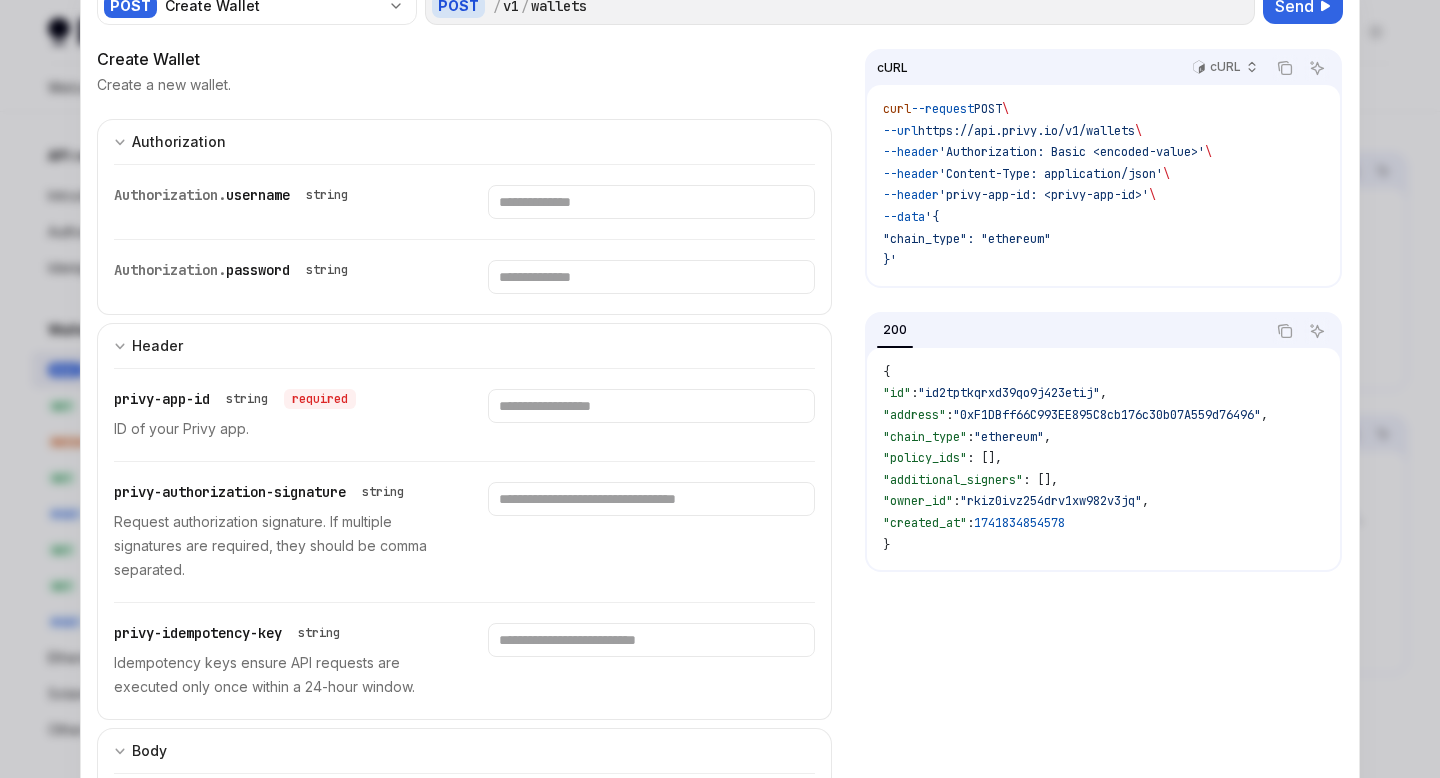 scroll, scrollTop: 0, scrollLeft: 0, axis: both 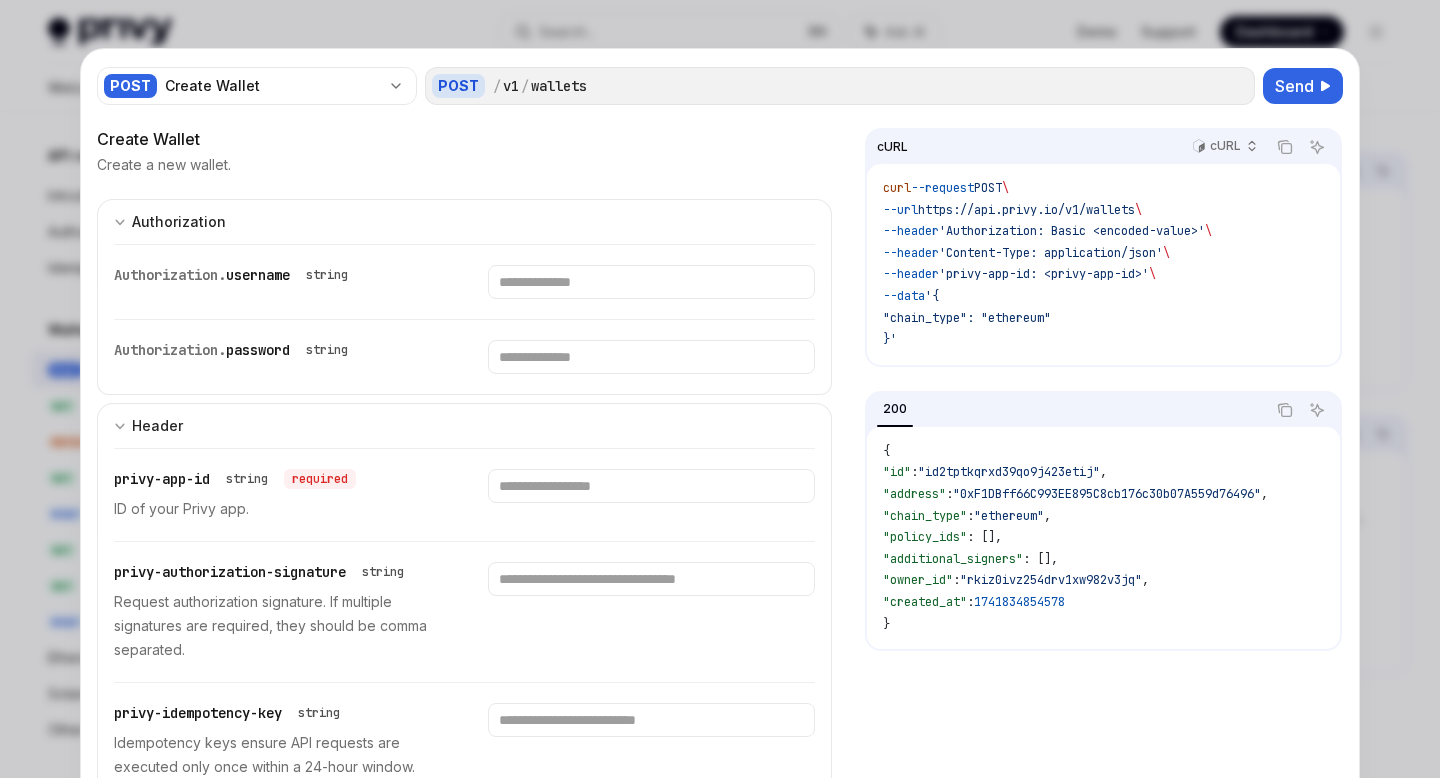 click at bounding box center (720, 389) 